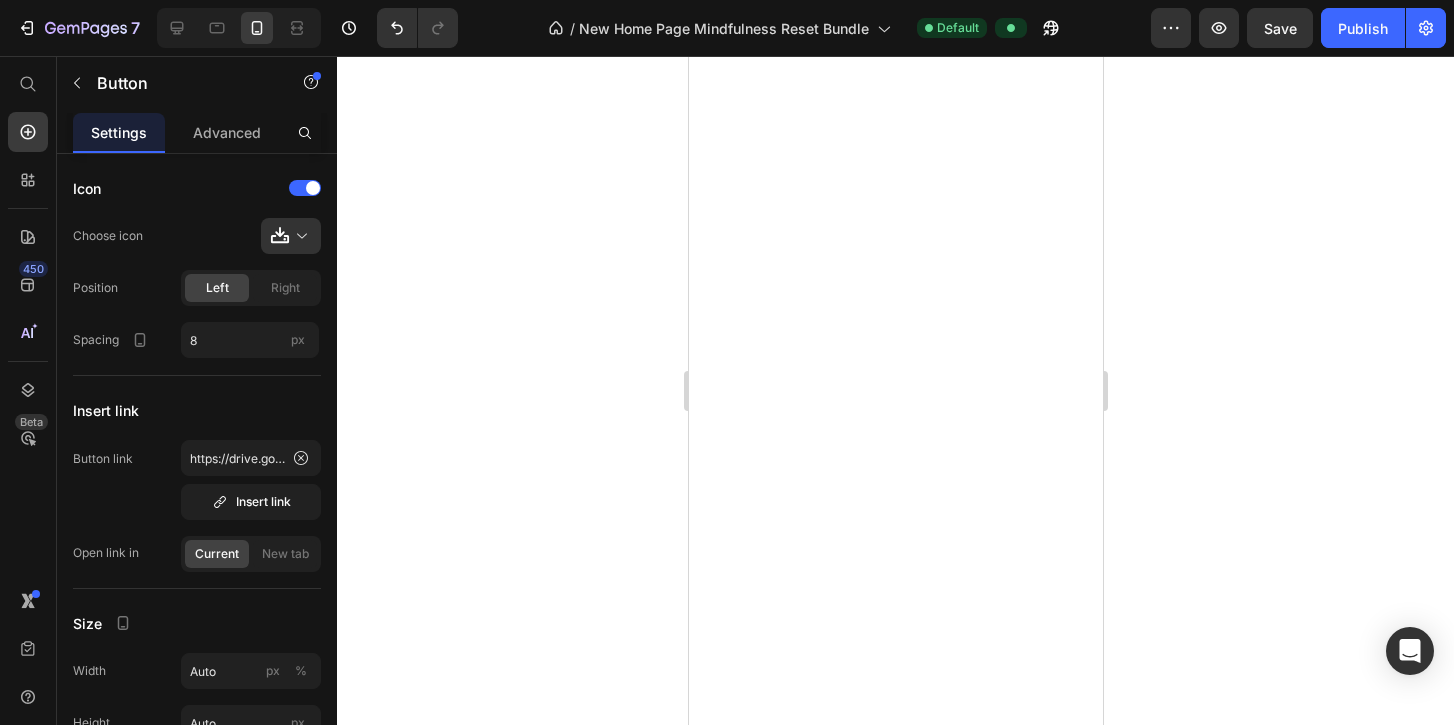 scroll, scrollTop: 0, scrollLeft: 0, axis: both 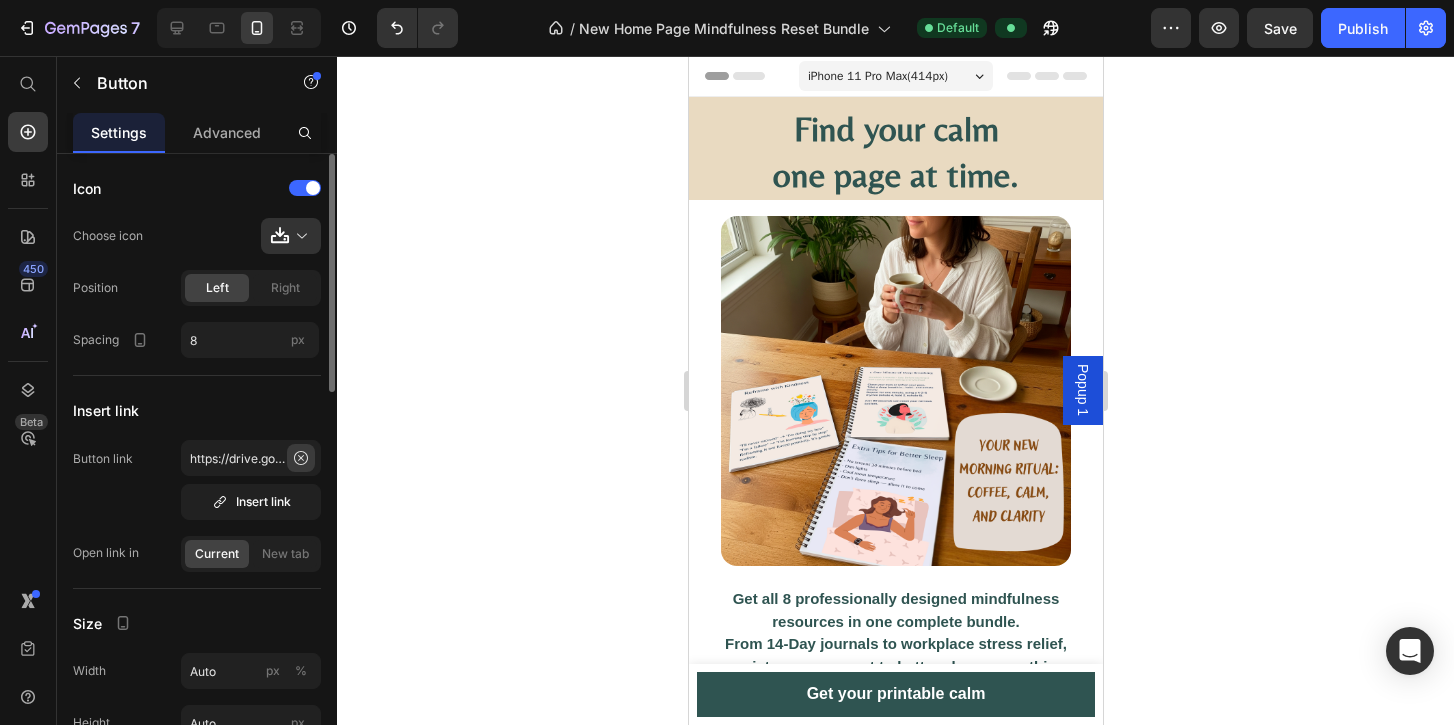 click 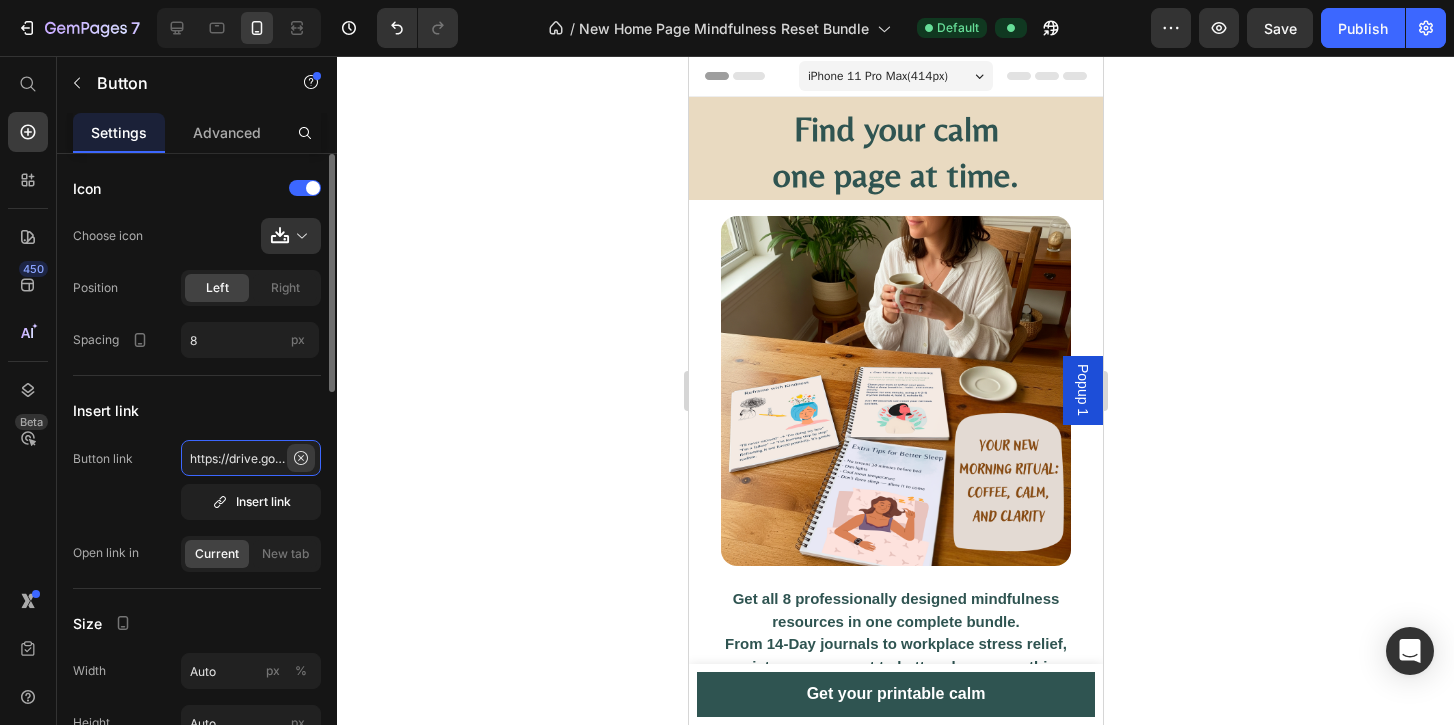 type 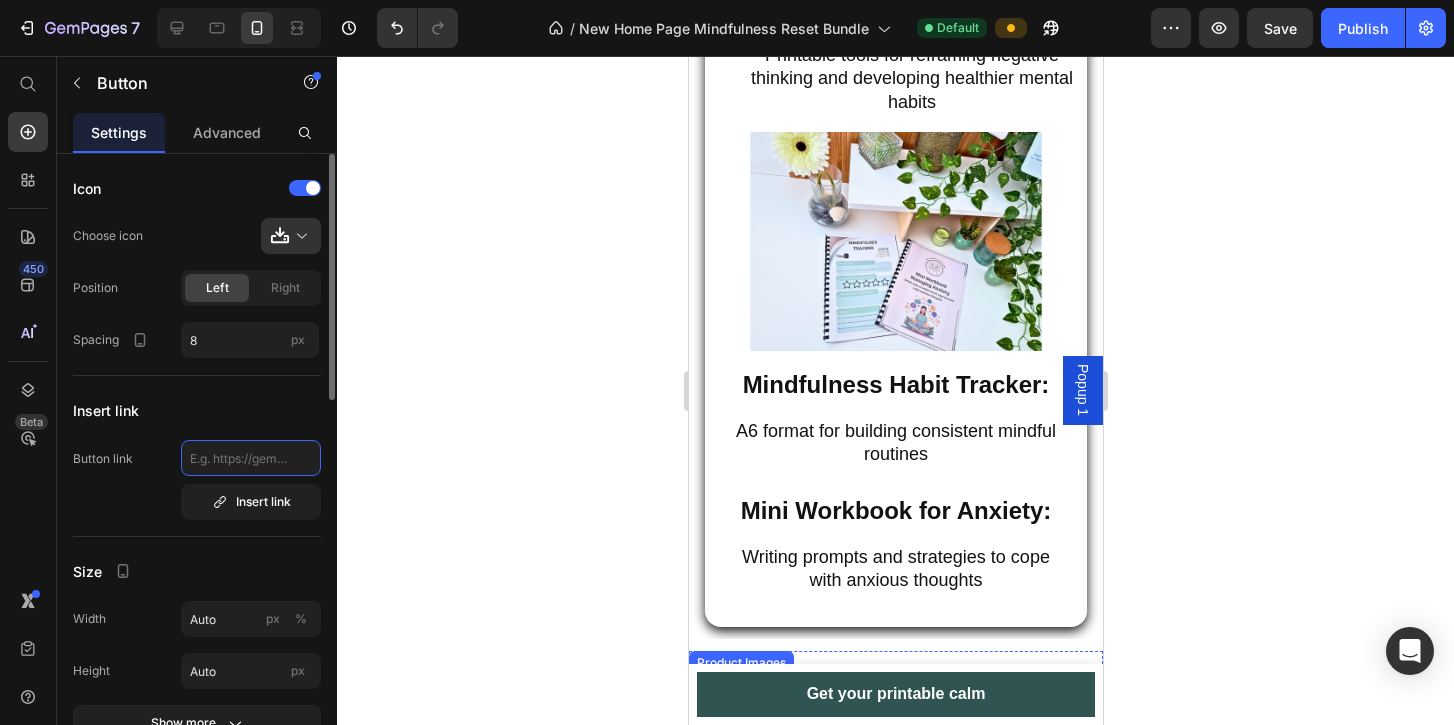 scroll, scrollTop: 2566, scrollLeft: 0, axis: vertical 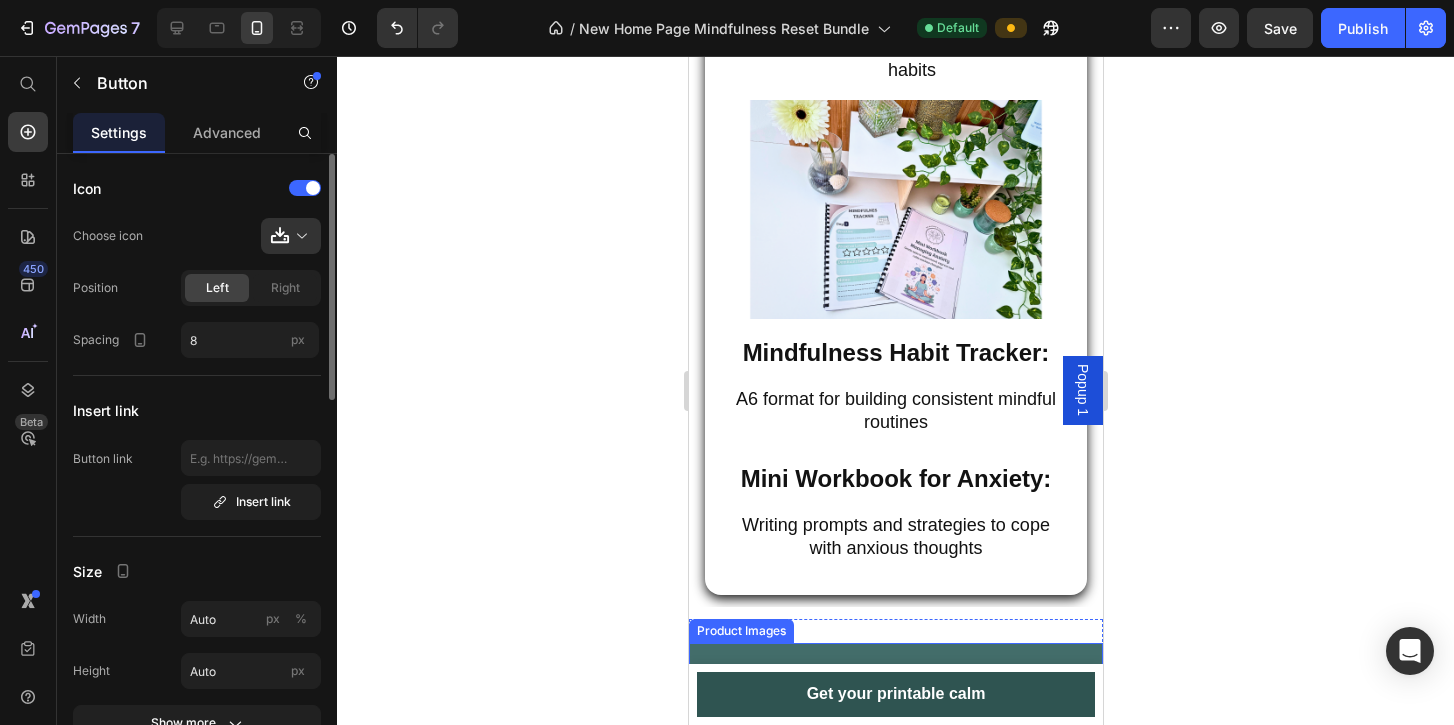 click at bounding box center (895, 850) 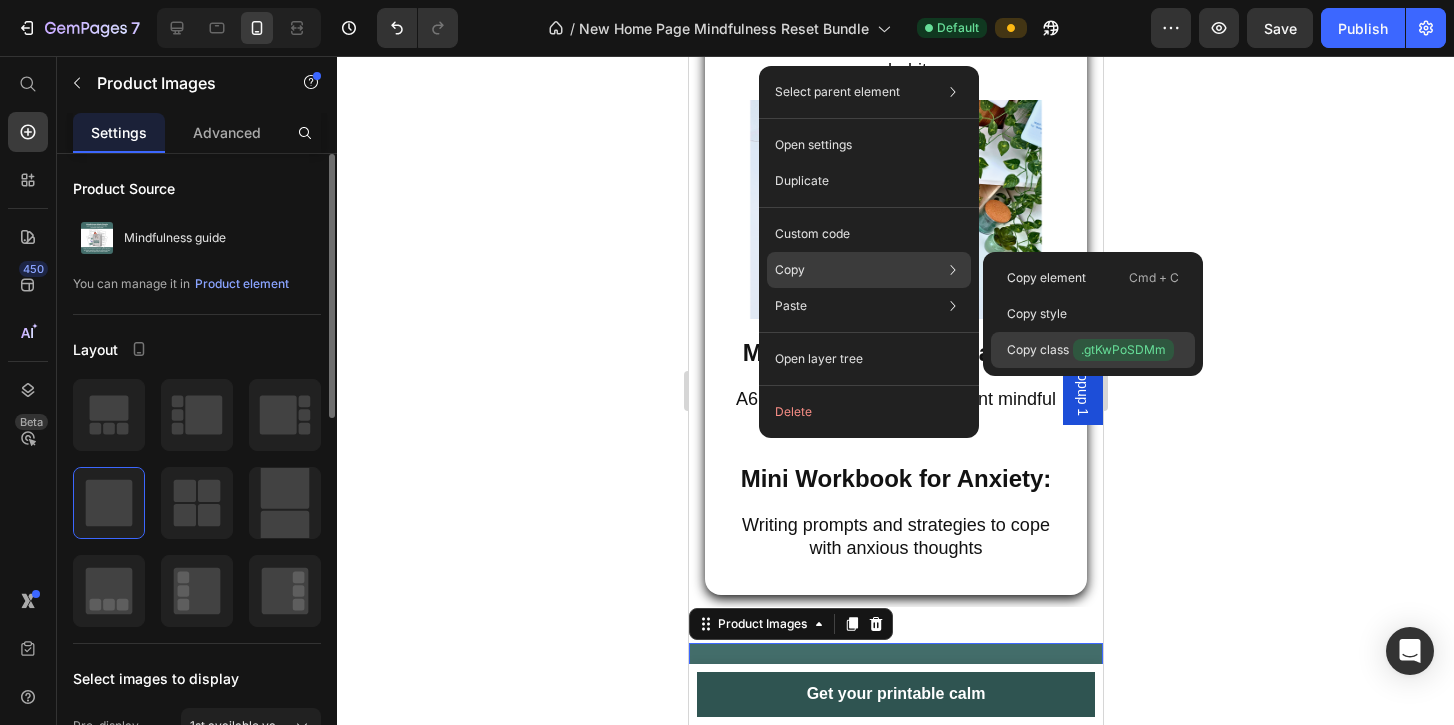 click on ".gtKwPoSDMm" at bounding box center (1123, 350) 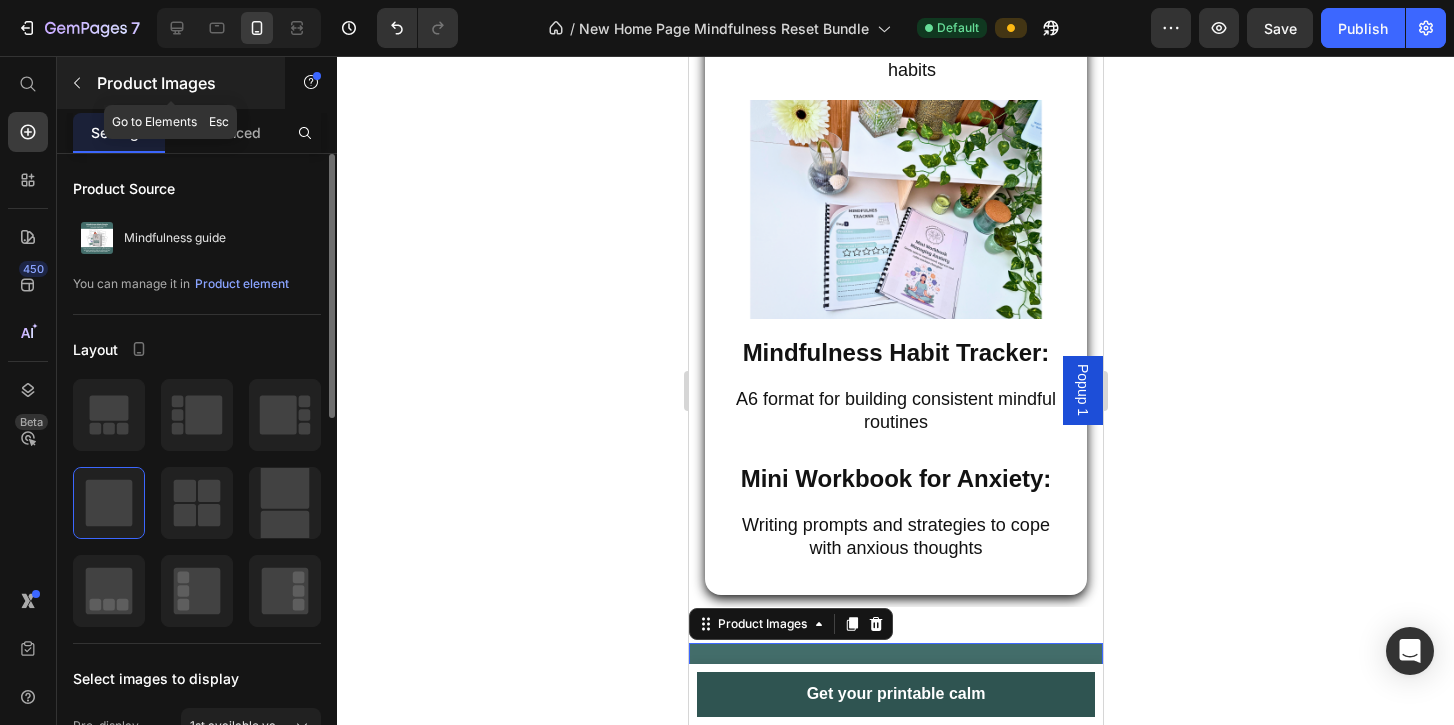 click 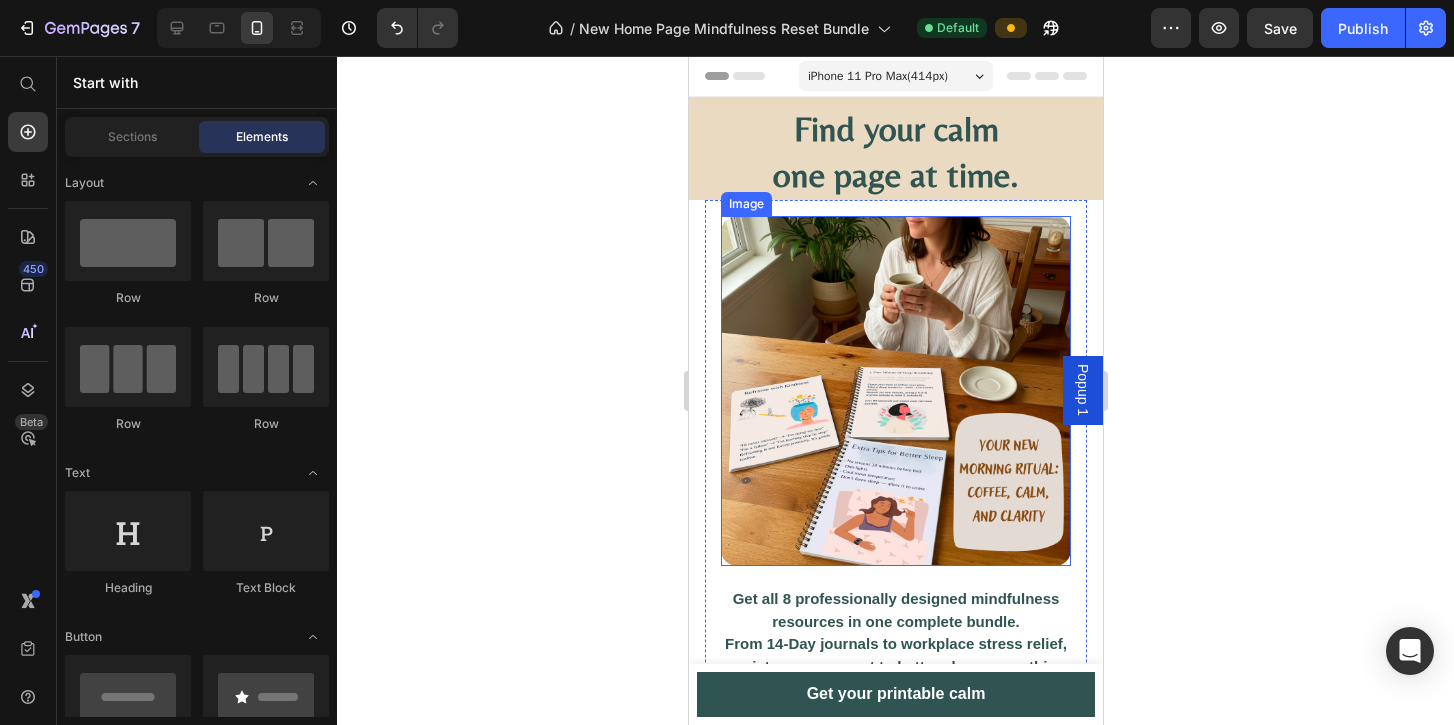 scroll, scrollTop: 420, scrollLeft: 0, axis: vertical 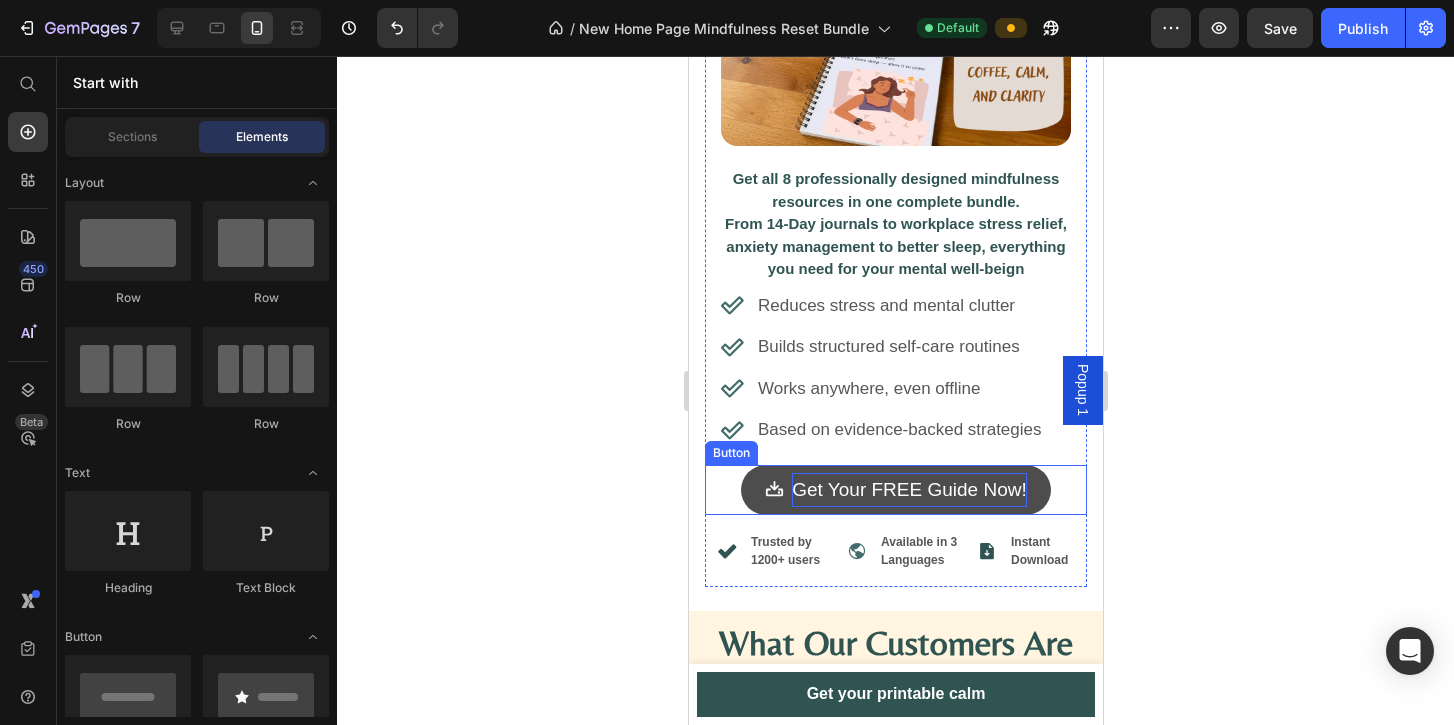 click on "Get Your FREE Guide Now!" at bounding box center (908, 490) 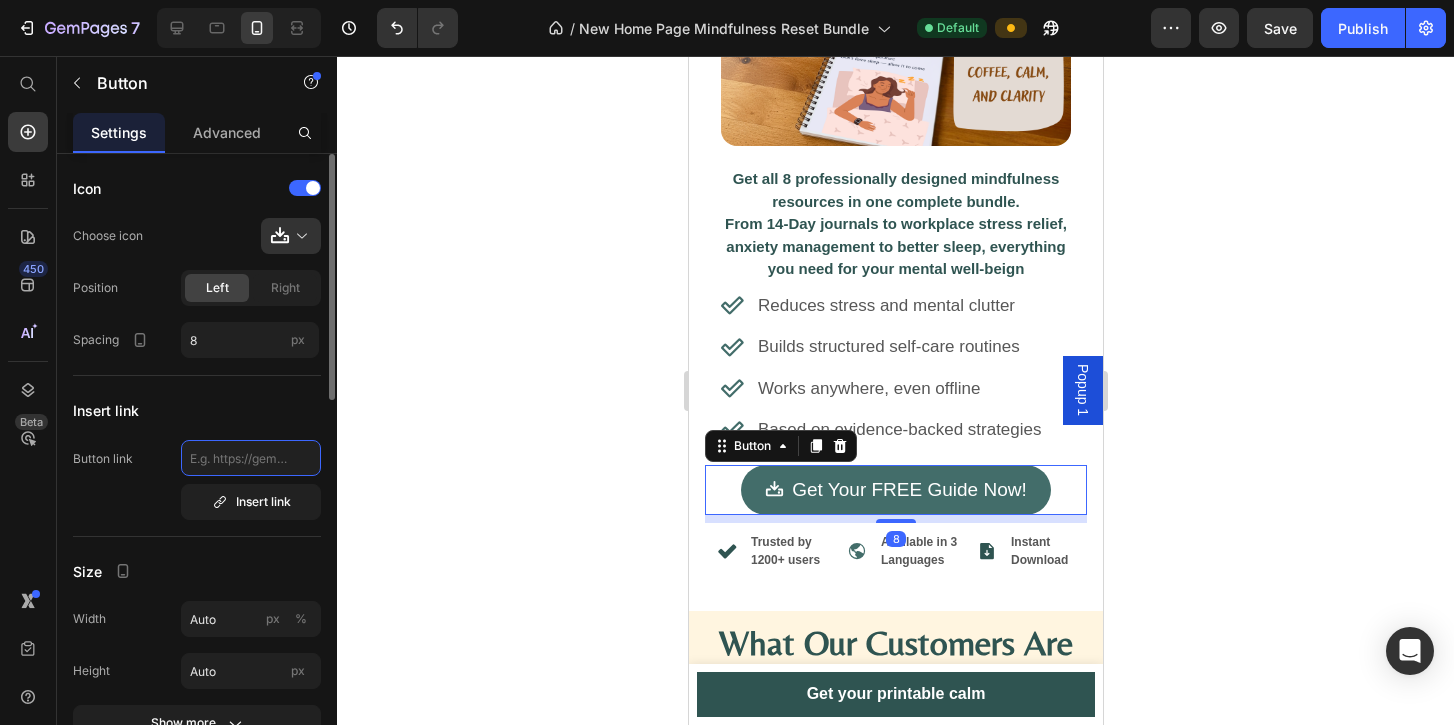click 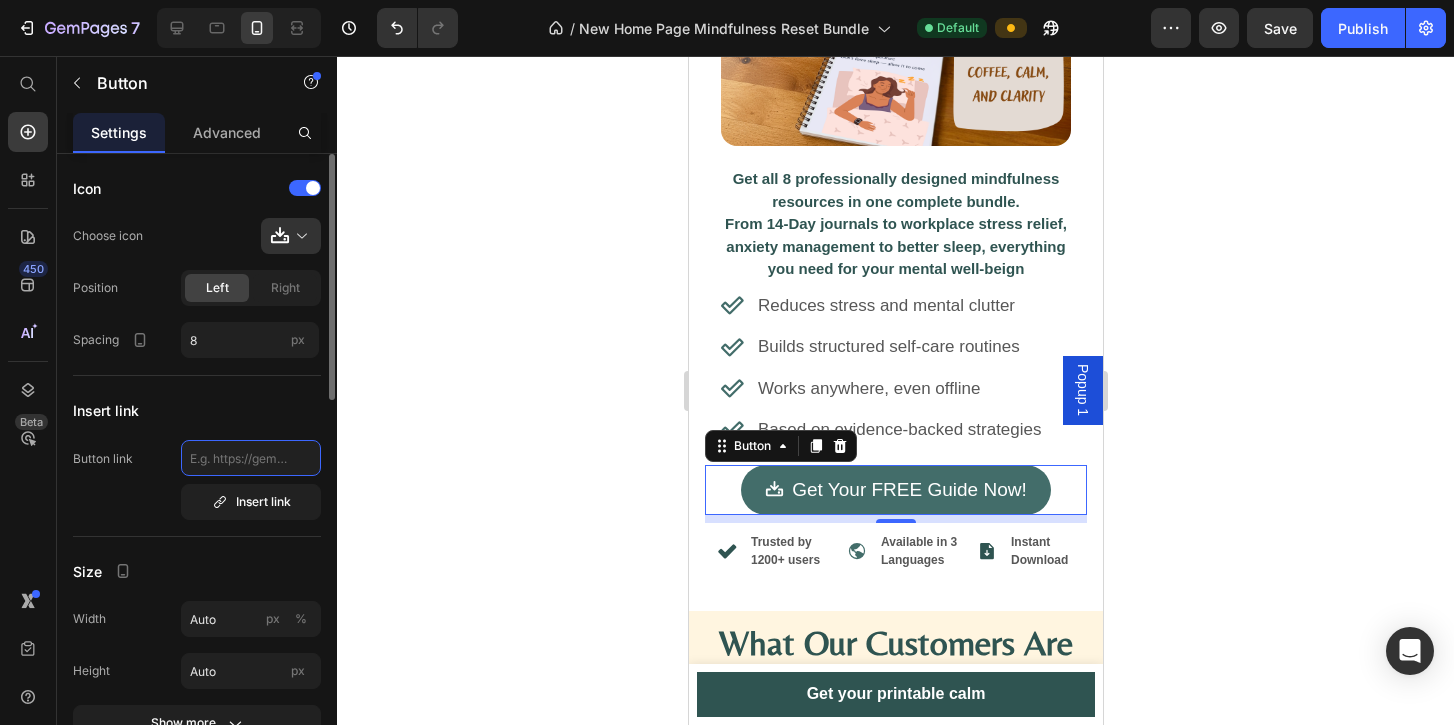 paste on ".gtKwPoSDMm" 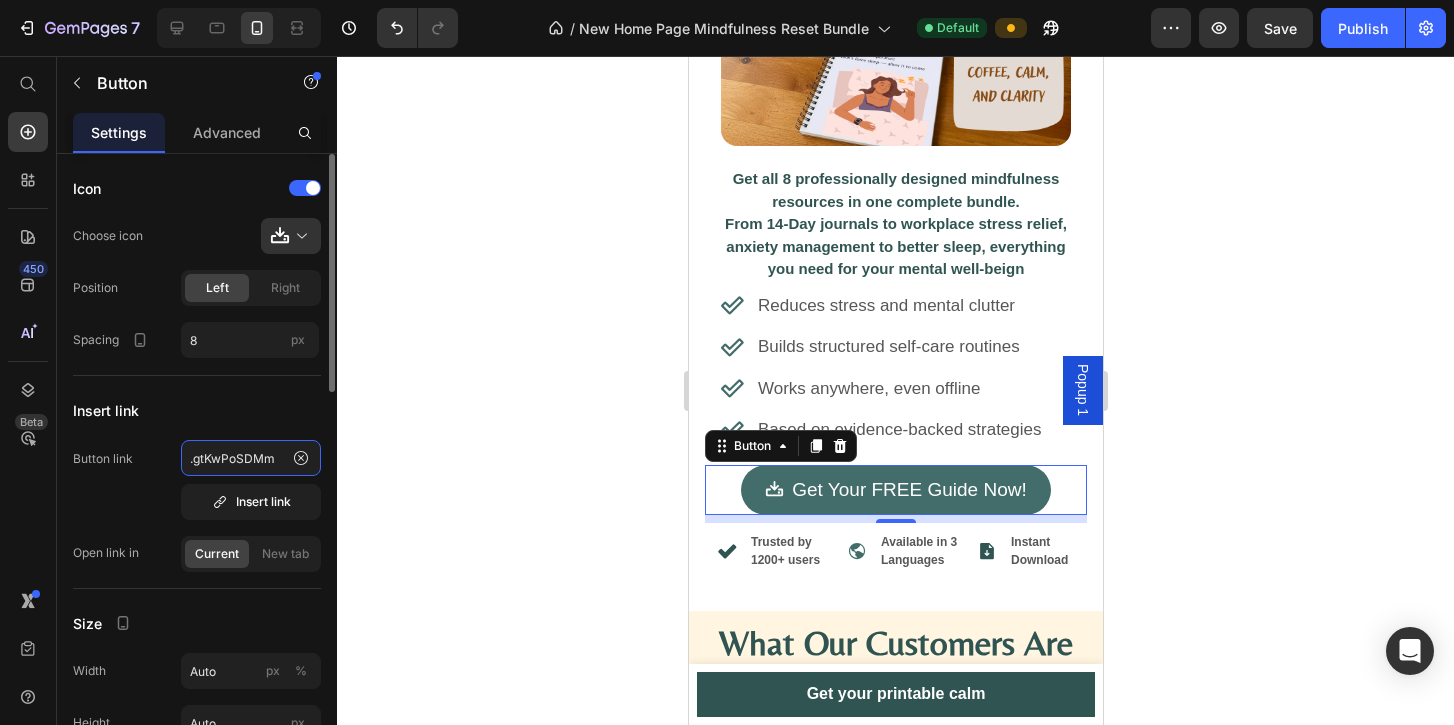click on ".gtKwPoSDMm" 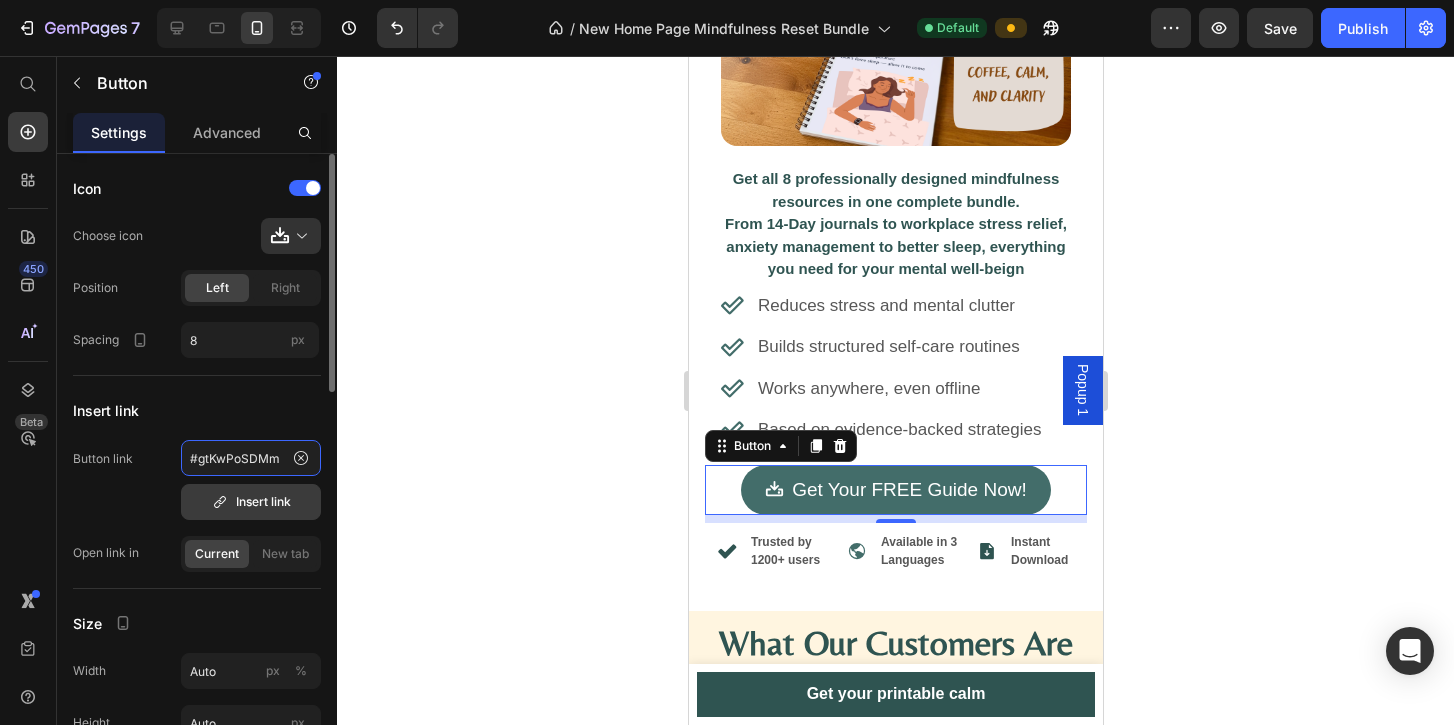 type on "#gtKwPoSDMm" 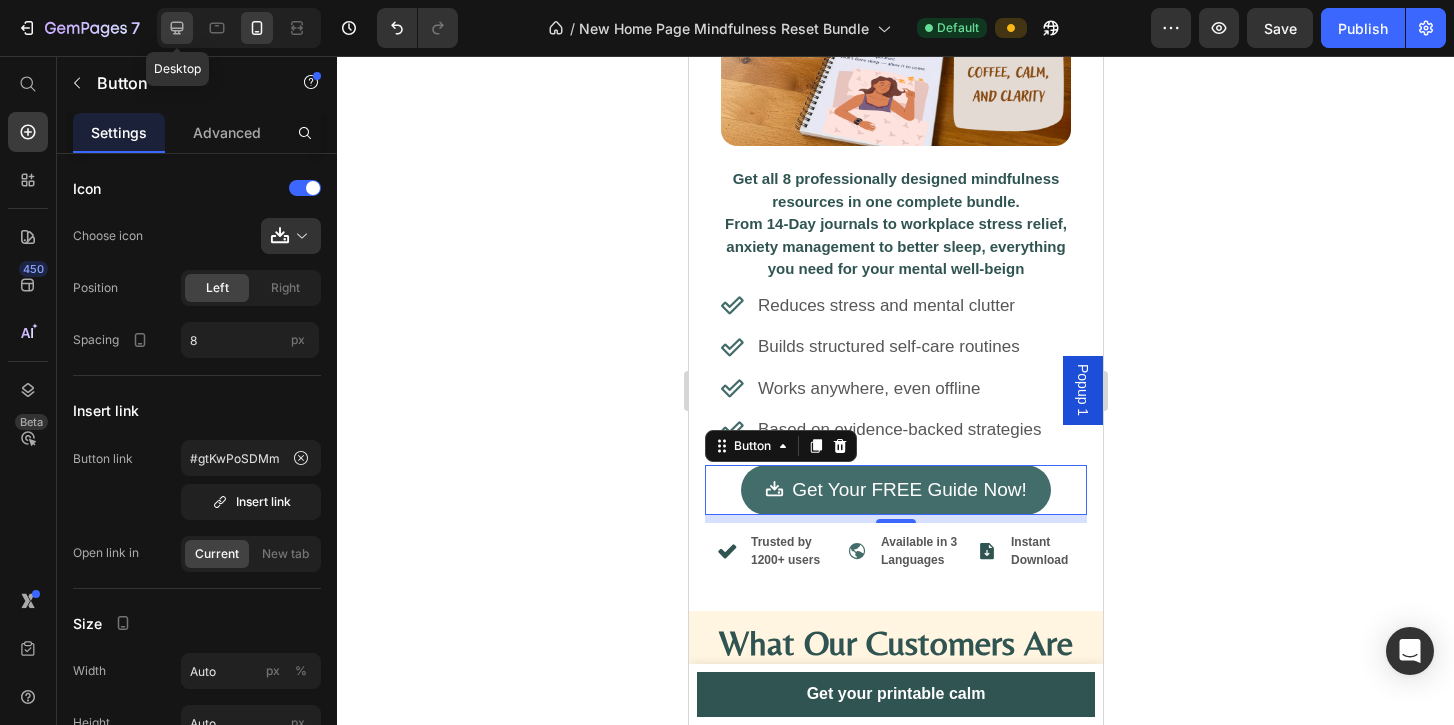click 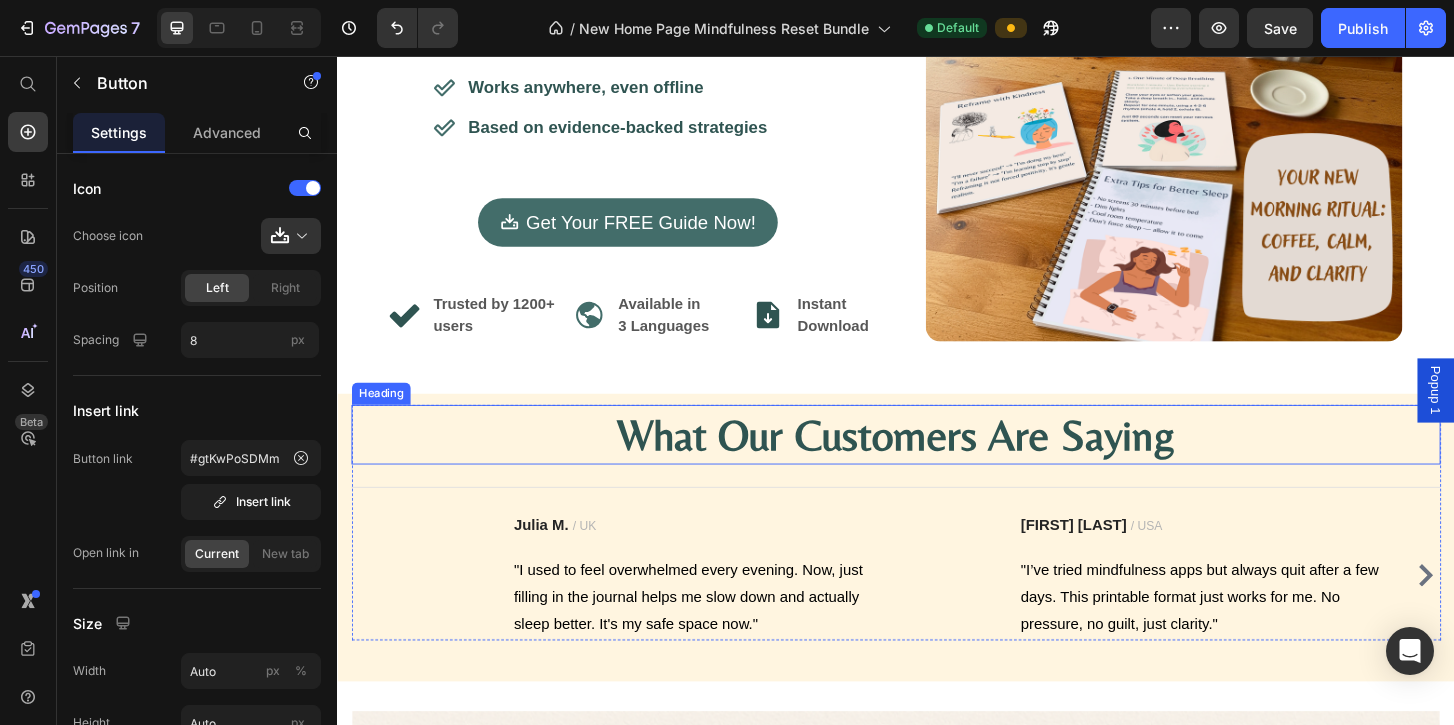 scroll, scrollTop: 0, scrollLeft: 0, axis: both 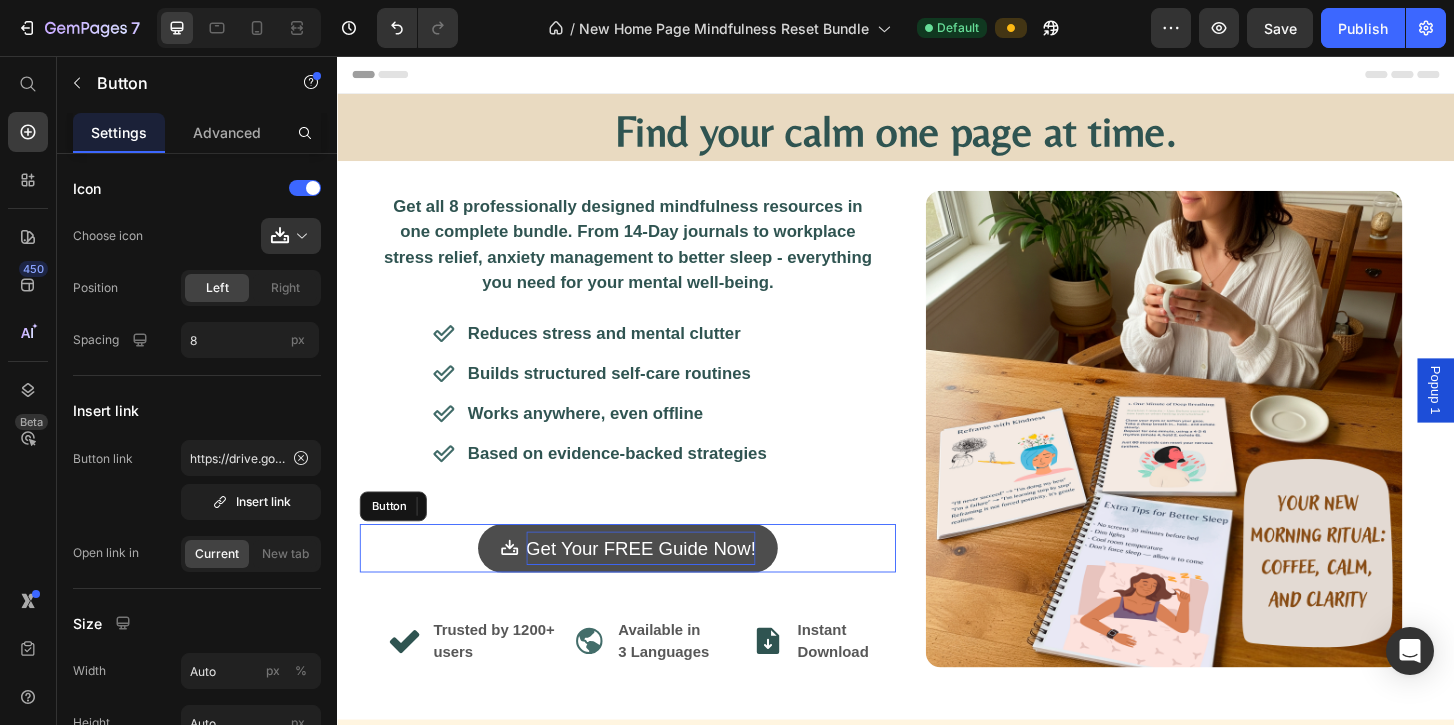 drag, startPoint x: 711, startPoint y: 576, endPoint x: 687, endPoint y: 575, distance: 24.020824 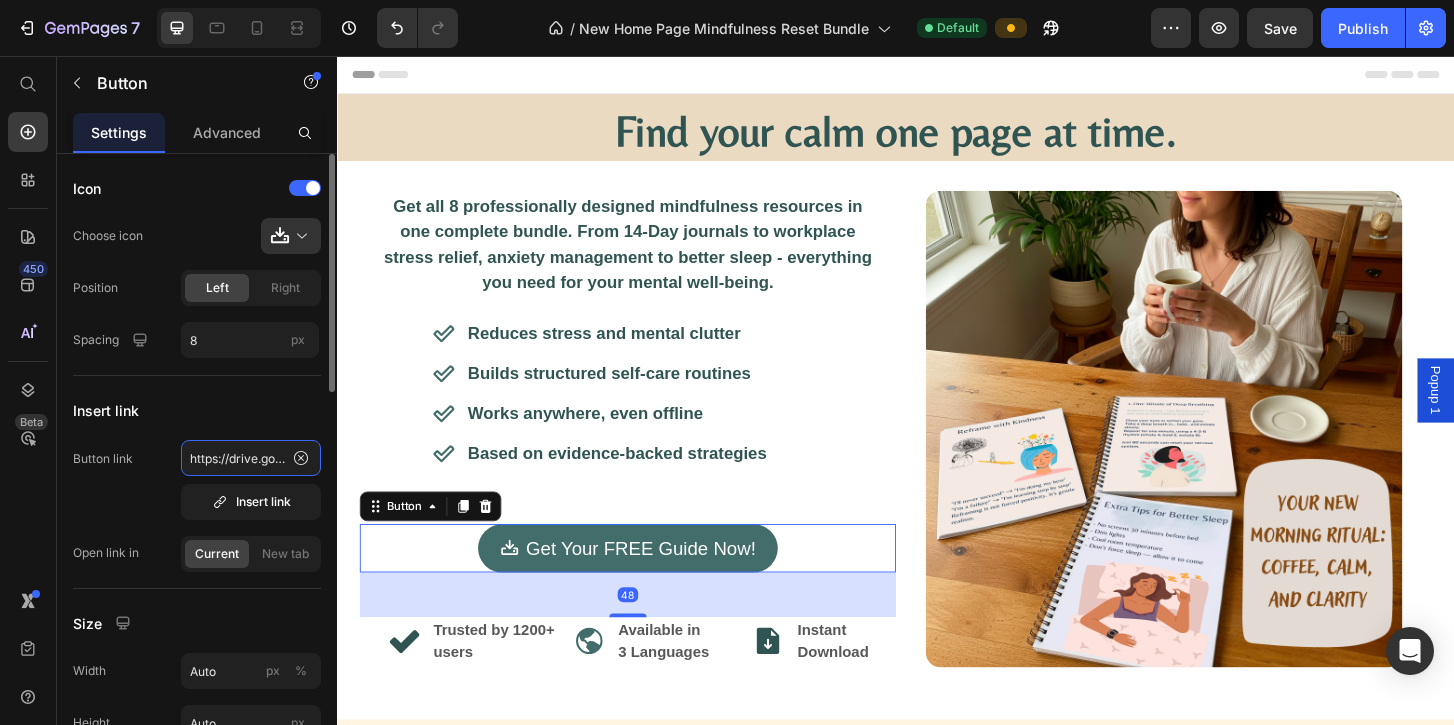 click on "https://drive.google.com/drive/folders/11l3GWNF4lHAz4DFJU55j0zpcDpahX1IM?usp=sharing" 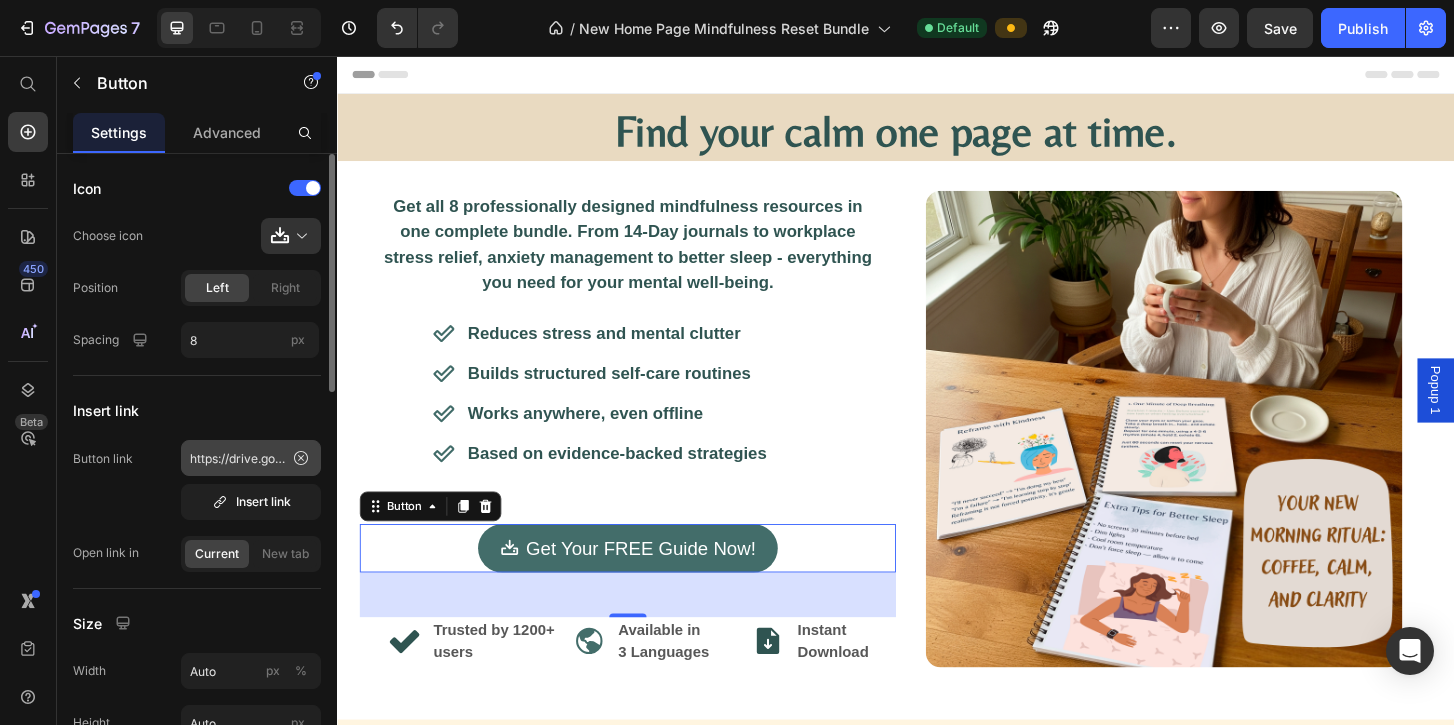 drag, startPoint x: 301, startPoint y: 460, endPoint x: 280, endPoint y: 459, distance: 21.023796 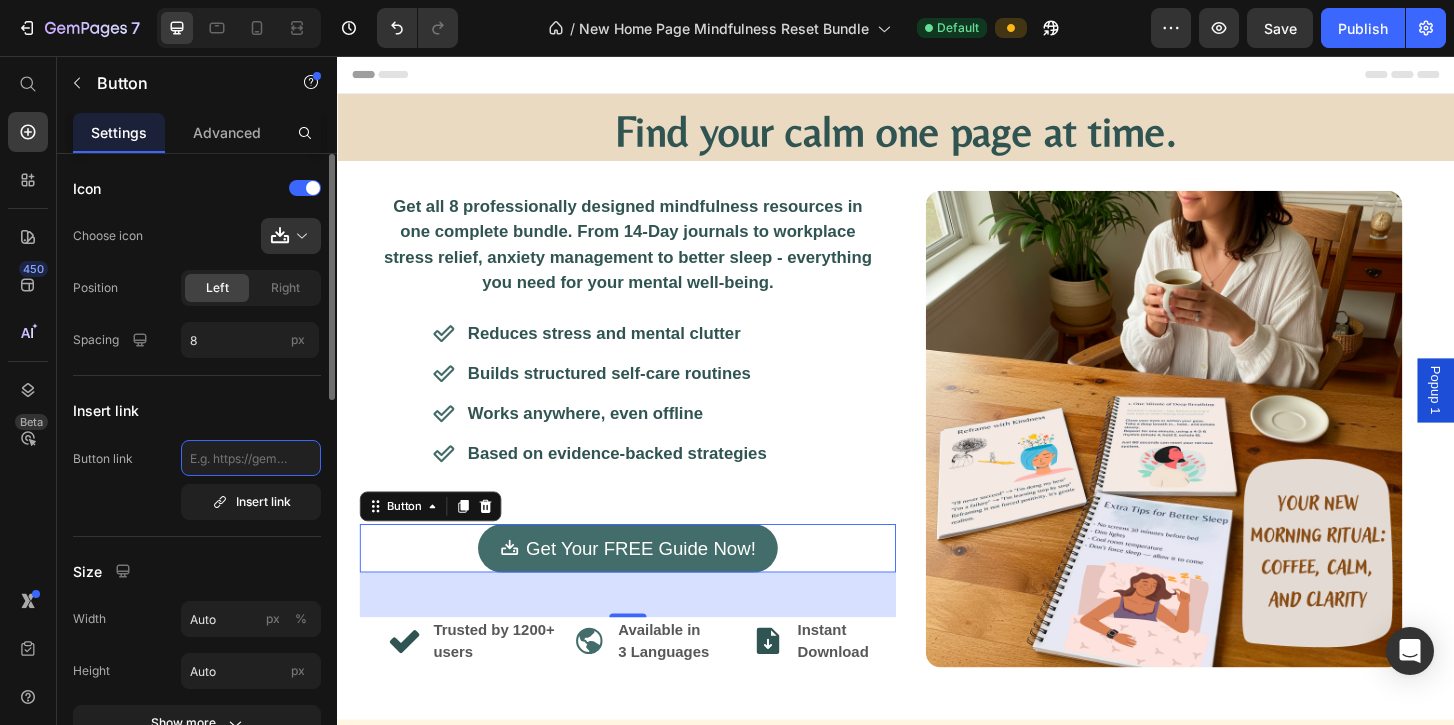 paste on ".gtKwPoSDMm" 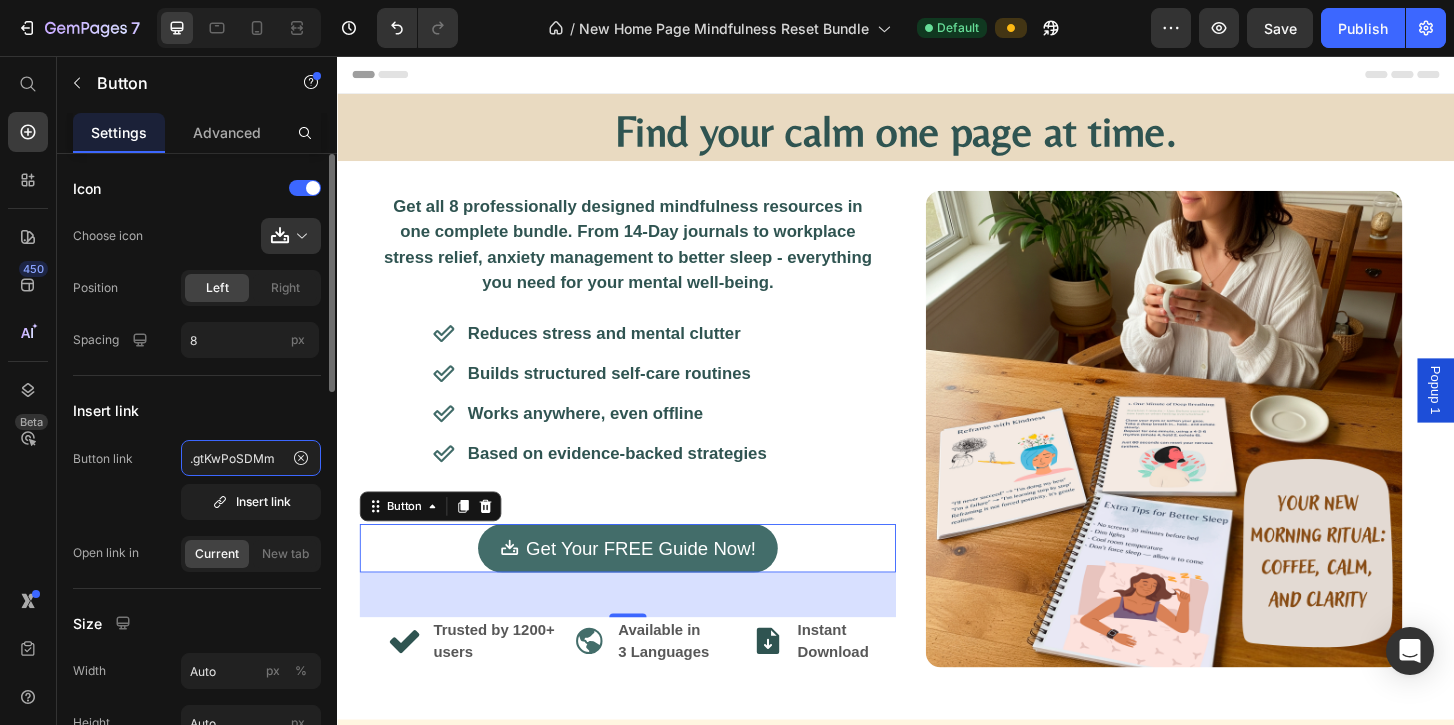 click on ".gtKwPoSDMm" 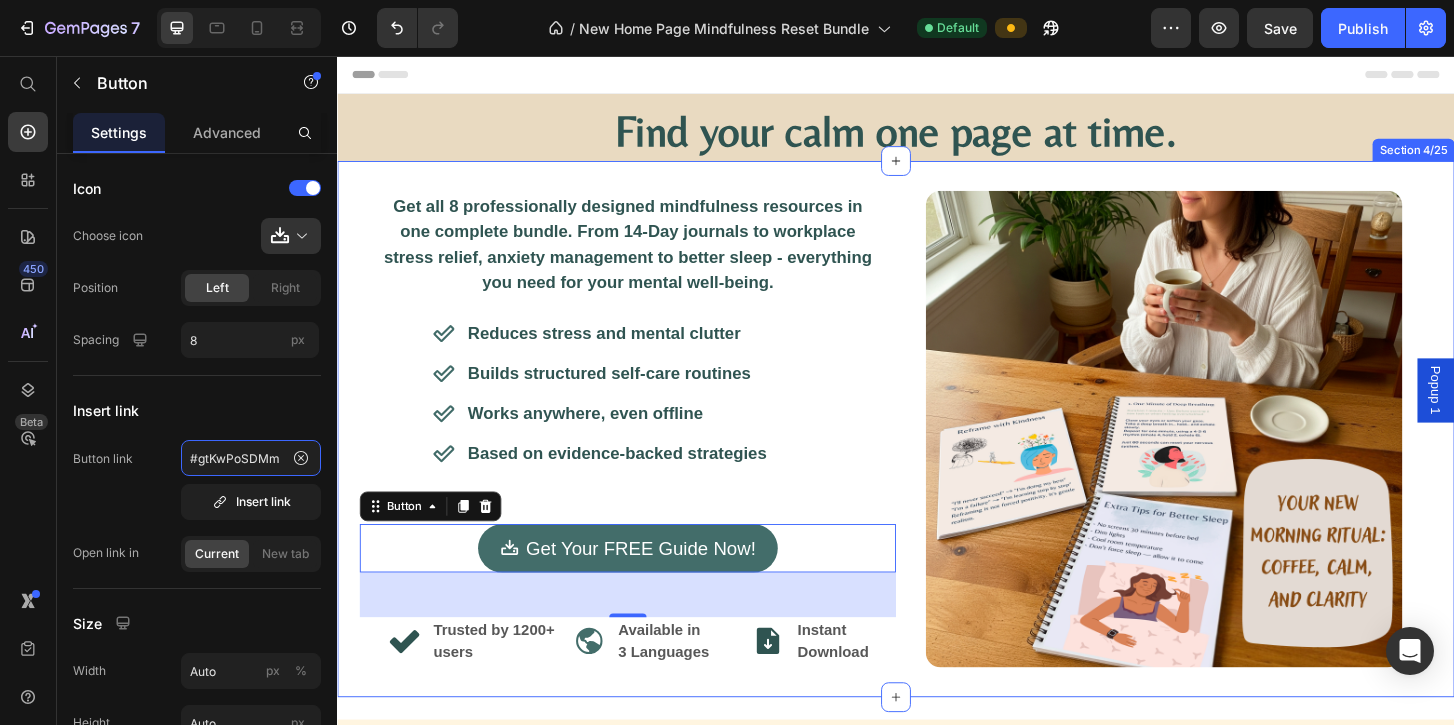 type on "#gtKwPoSDMm" 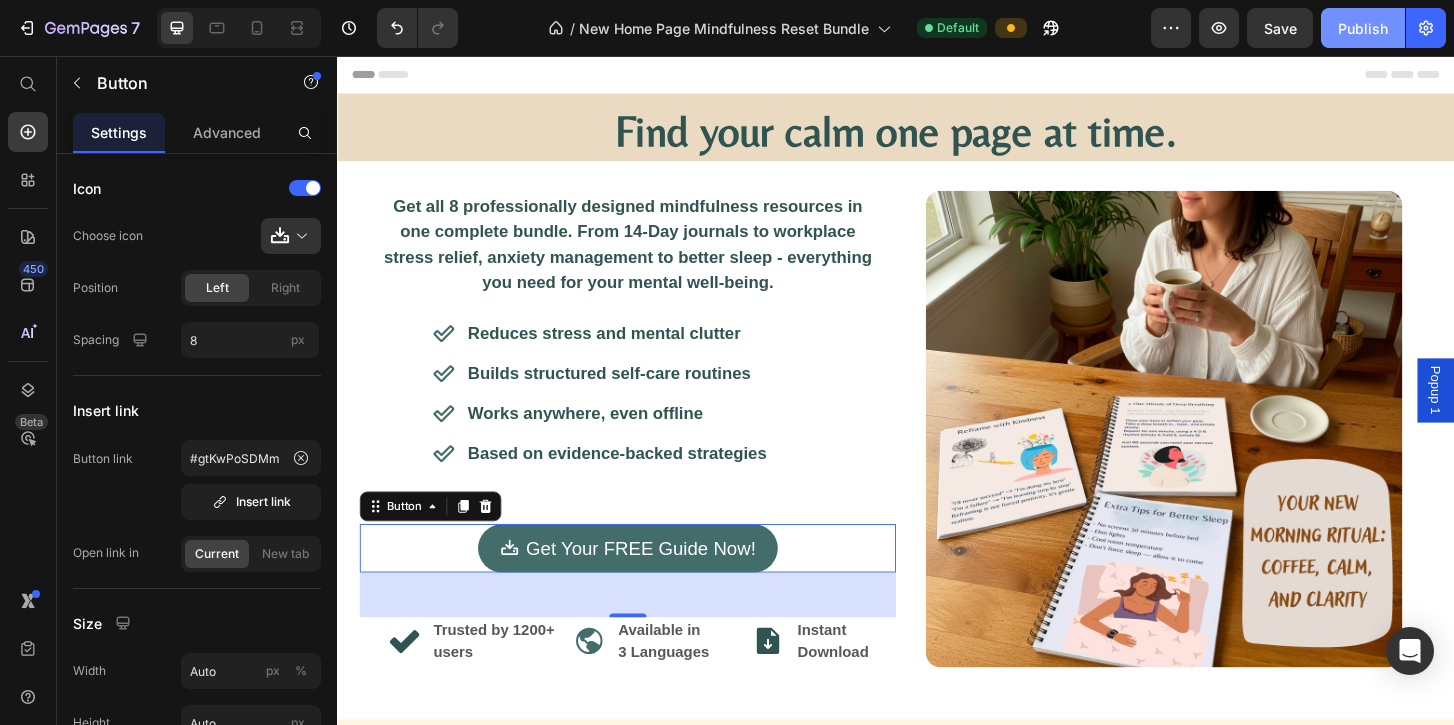 click on "Publish" at bounding box center (1363, 28) 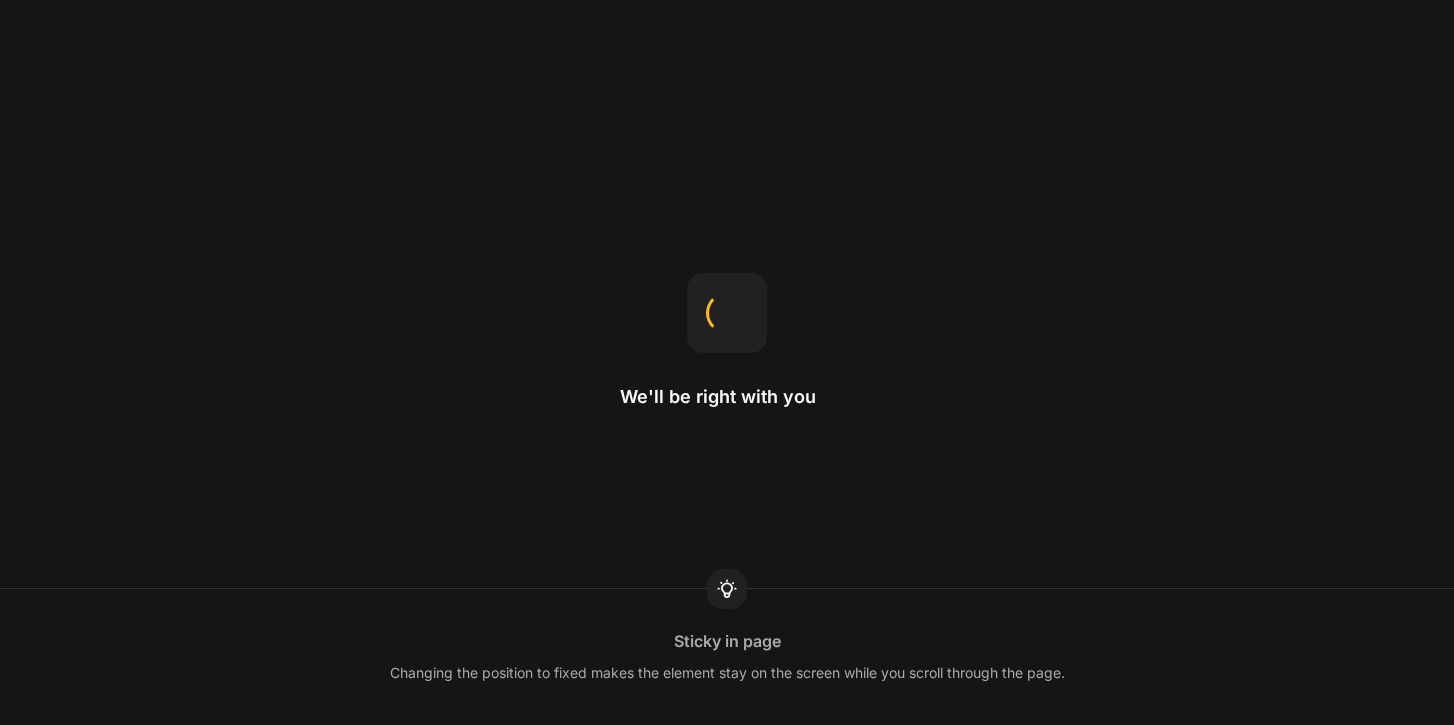 scroll, scrollTop: 0, scrollLeft: 0, axis: both 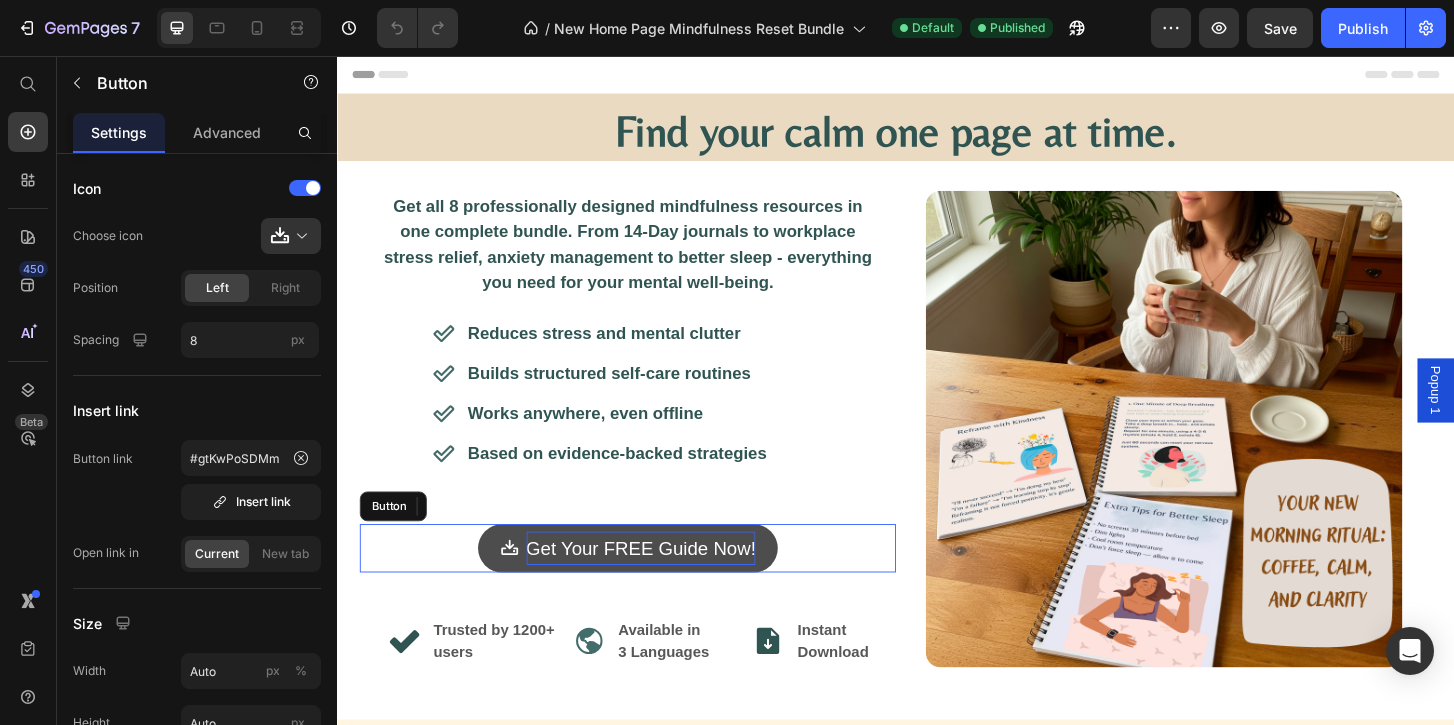 click on "Get Your FREE Guide Now!" at bounding box center [663, 585] 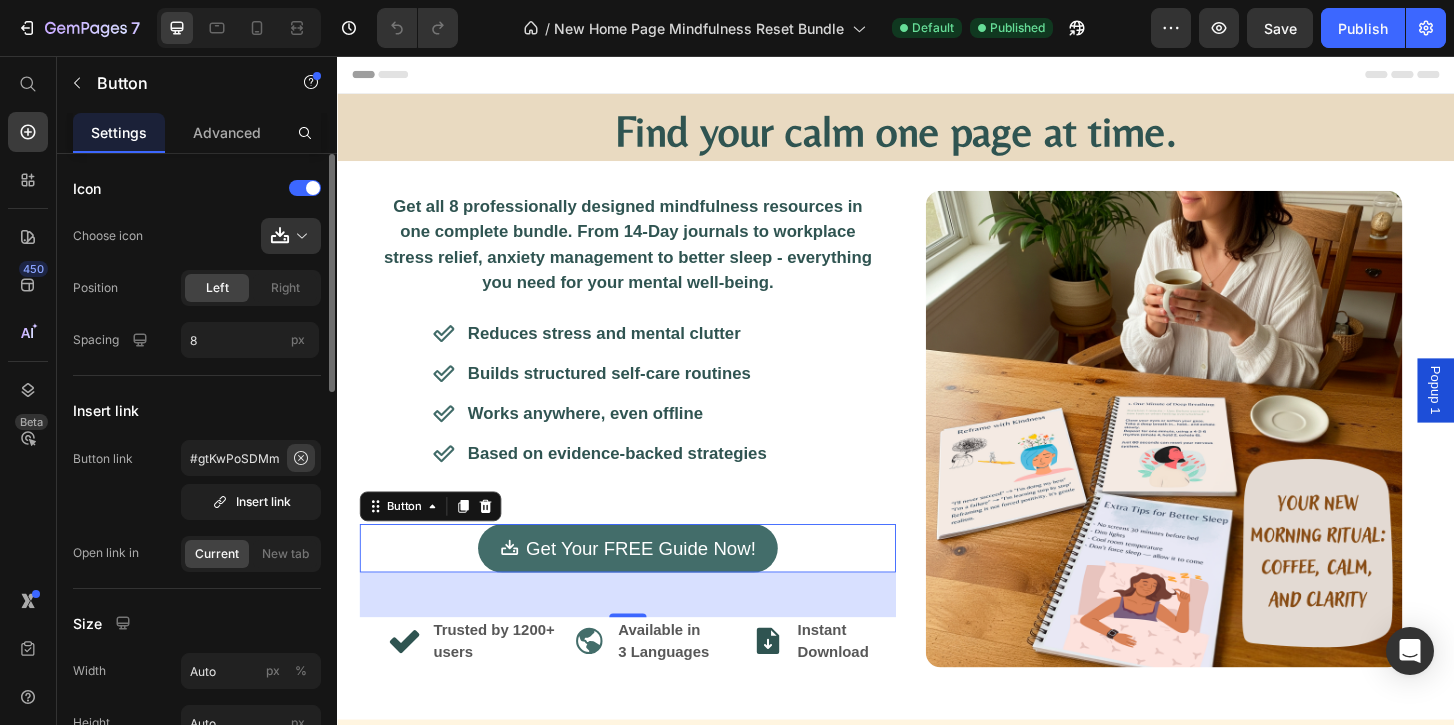 click 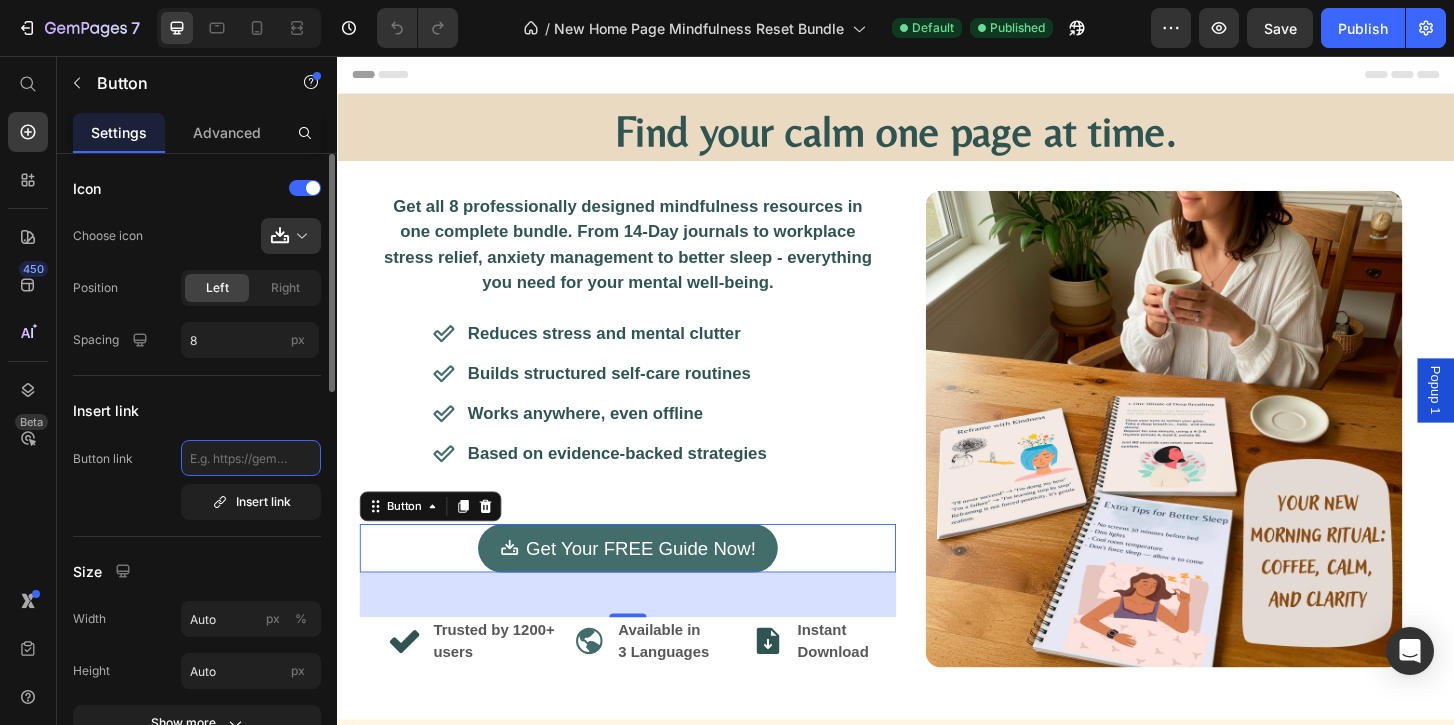 click 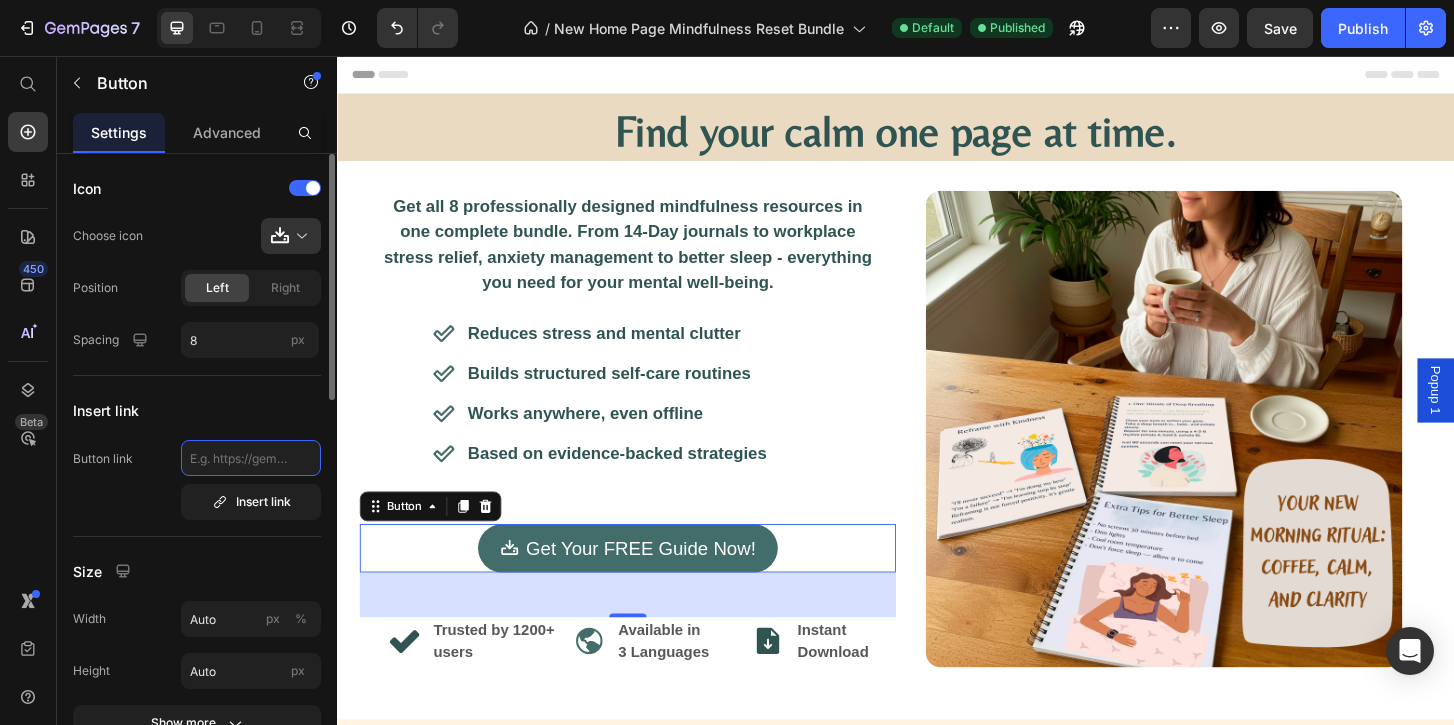 paste on "[EMAIL]" 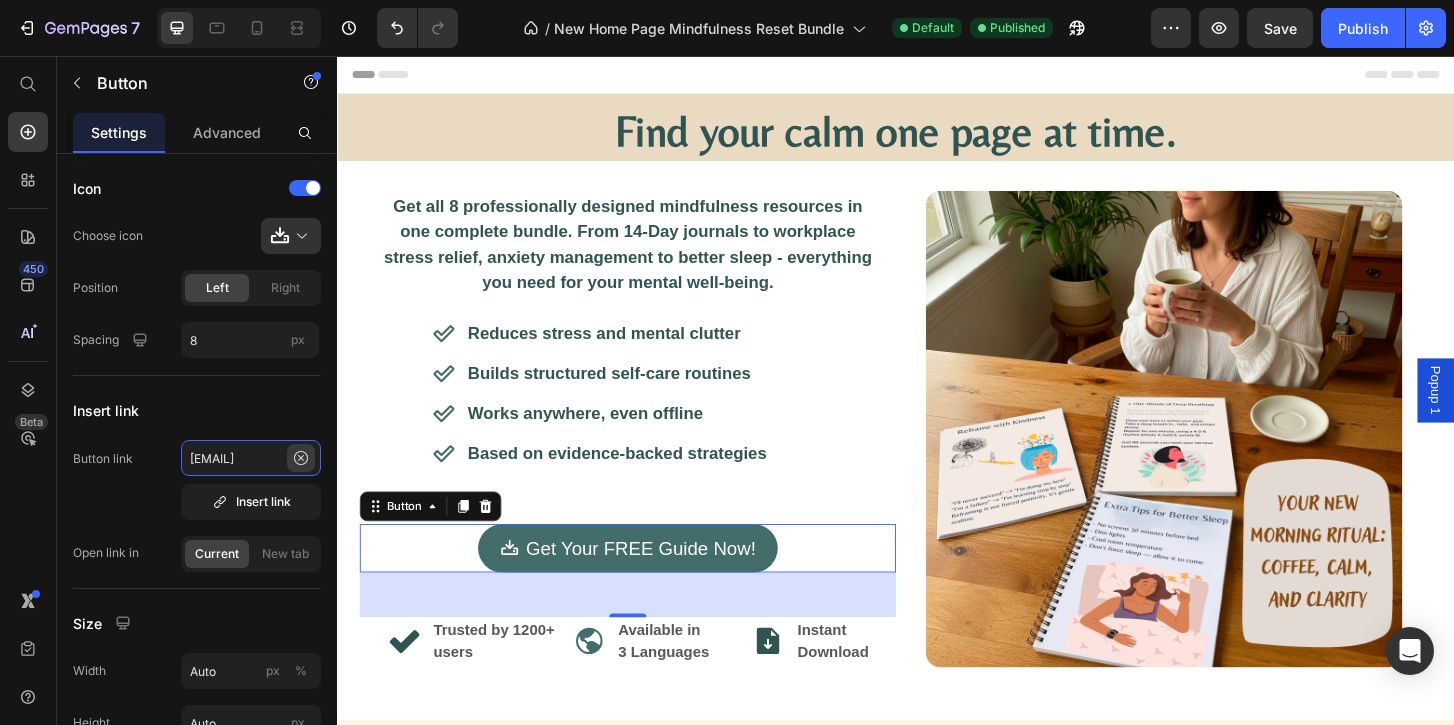 type on "[EMAIL]" 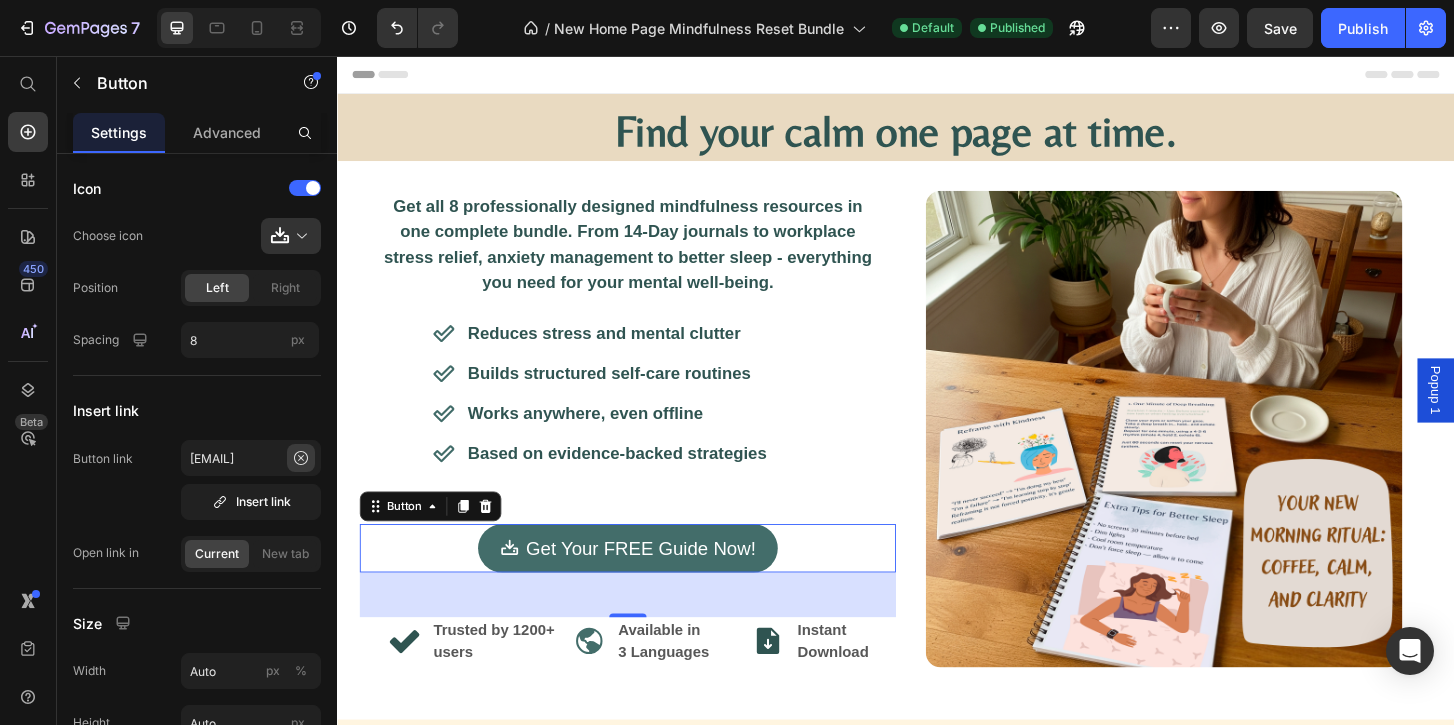 click 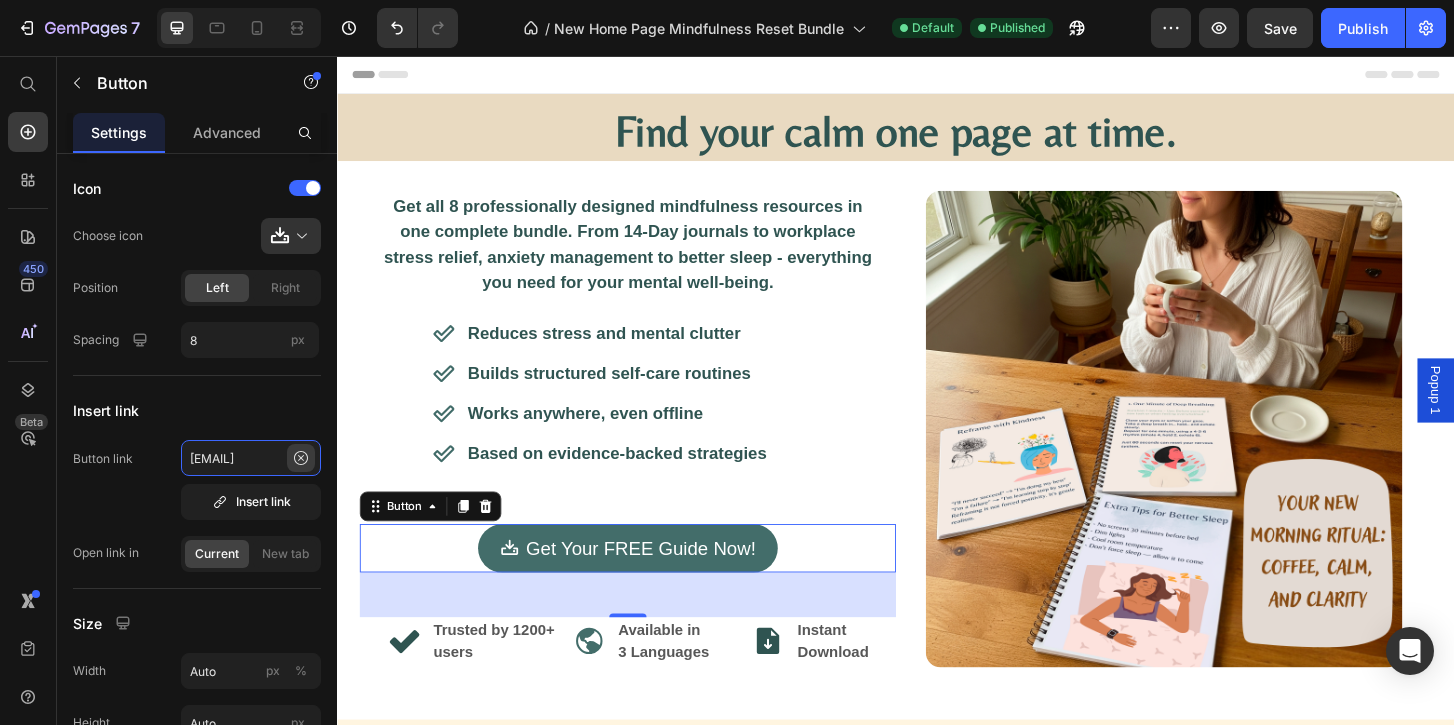 type 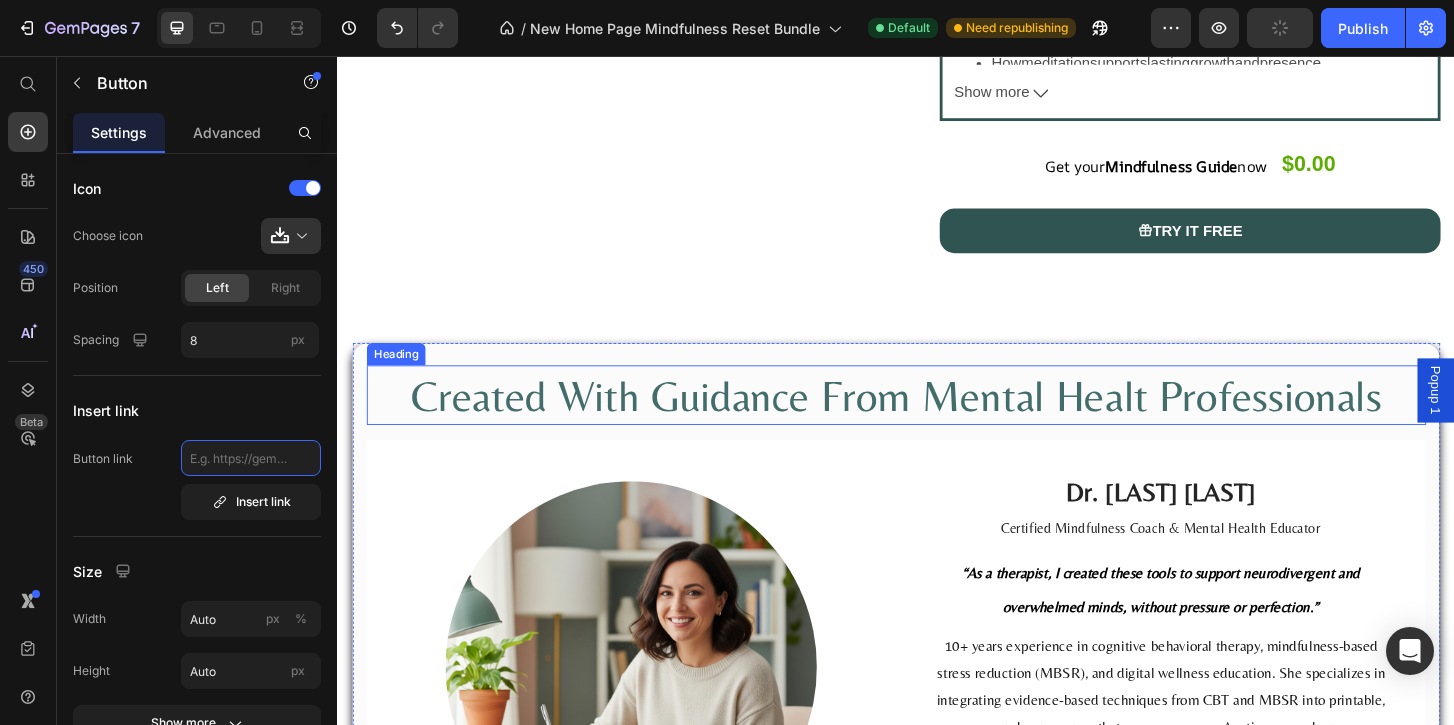 scroll, scrollTop: 2691, scrollLeft: 0, axis: vertical 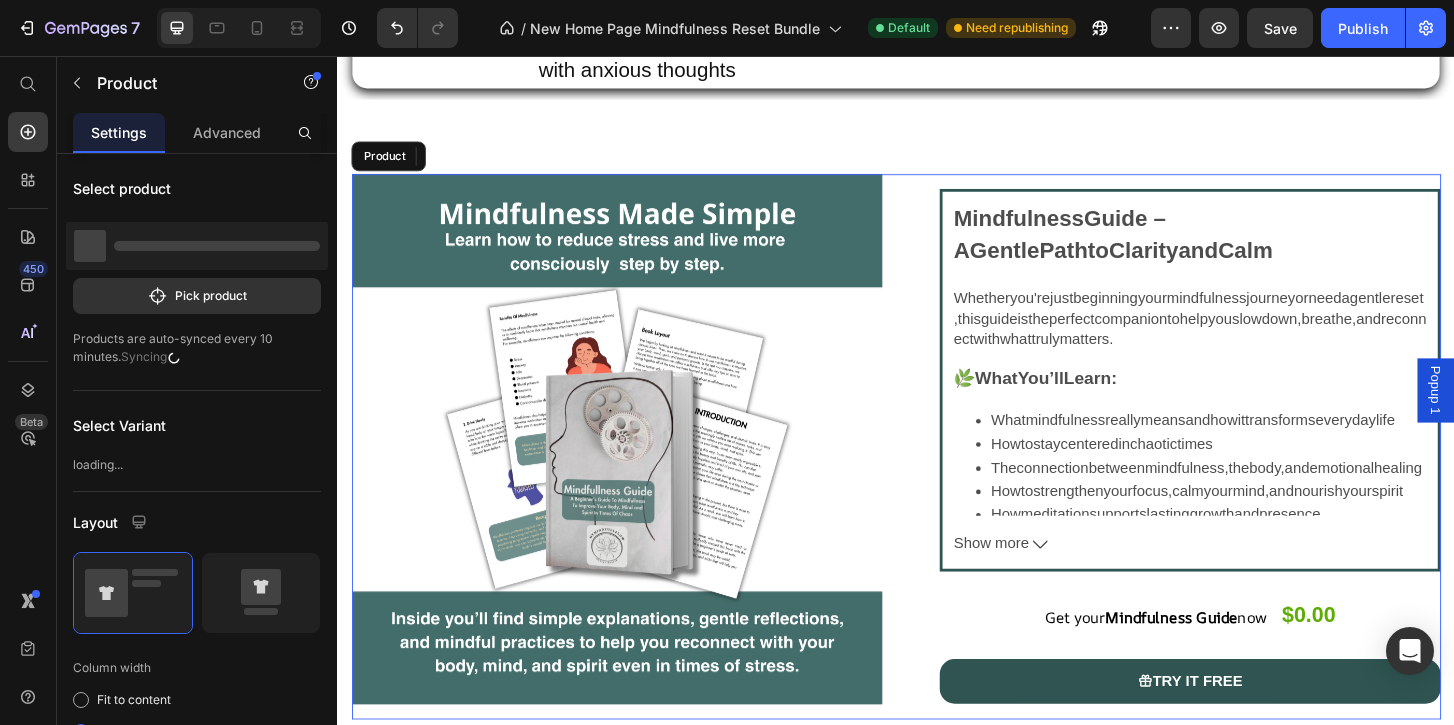click on "Product Images Mindfulness Guide – A Gentle Path to Clarity and Calm
Whether you're just beginning your mindfulness journey or need a gentle reset, this guide is the perfect companion to help you slow down, breathe, and reconnect with what truly matters.
🌿 What You’ll Learn:
What mindfulness really means and how it transforms everyday life
How to stay centered in chaotic times
The connection between mindfulness, the body, and emotional healing
How to strengthen your focus, calm your mind, and nourish your spirit
How meditation supports lasting growth and presence
📘 Inside the Guide:
8 educational chapters with simple explanations
Reflective prompts and gentle affirmations
A holistic approach that blends science and self- care
Printable or digital format use it your way!
✨ Perfect For:
Beginners" at bounding box center (937, 476) 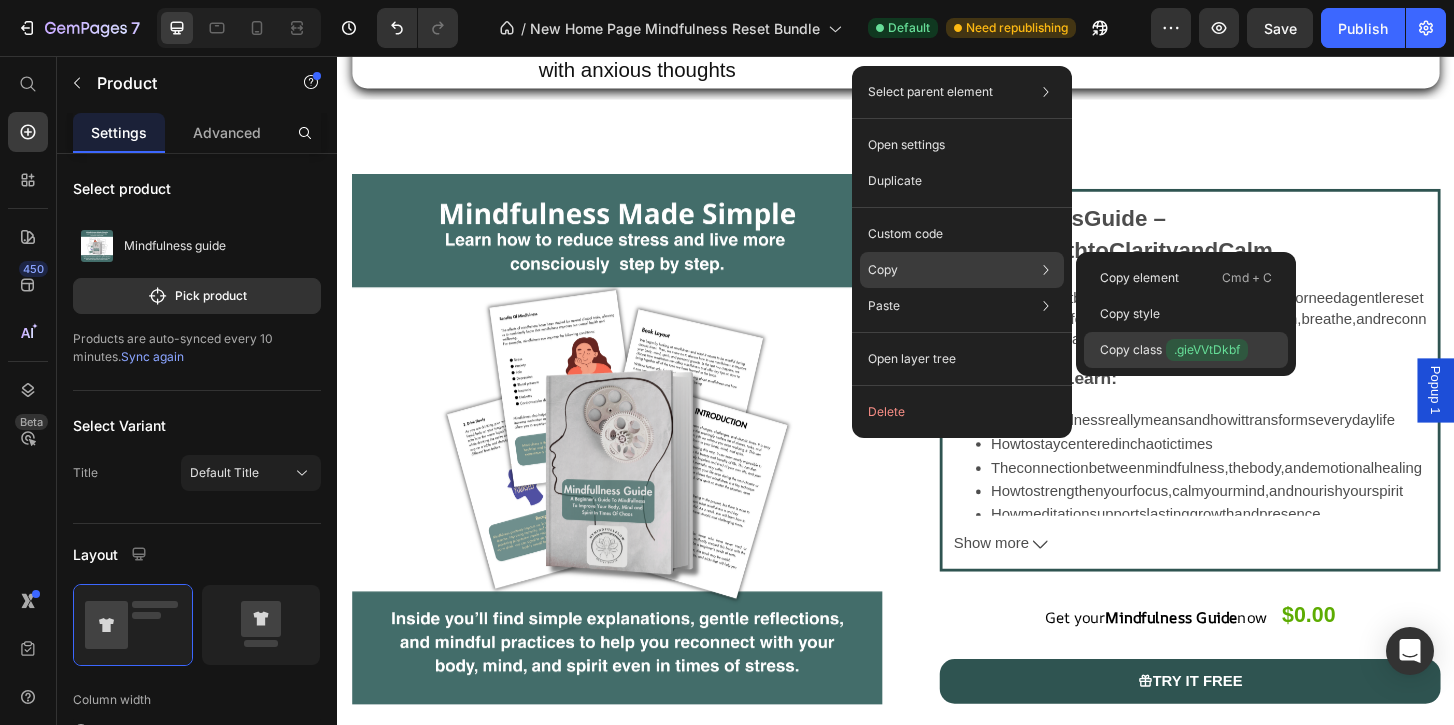 click on "Copy class .gieVVtDkbf" at bounding box center (1174, 350) 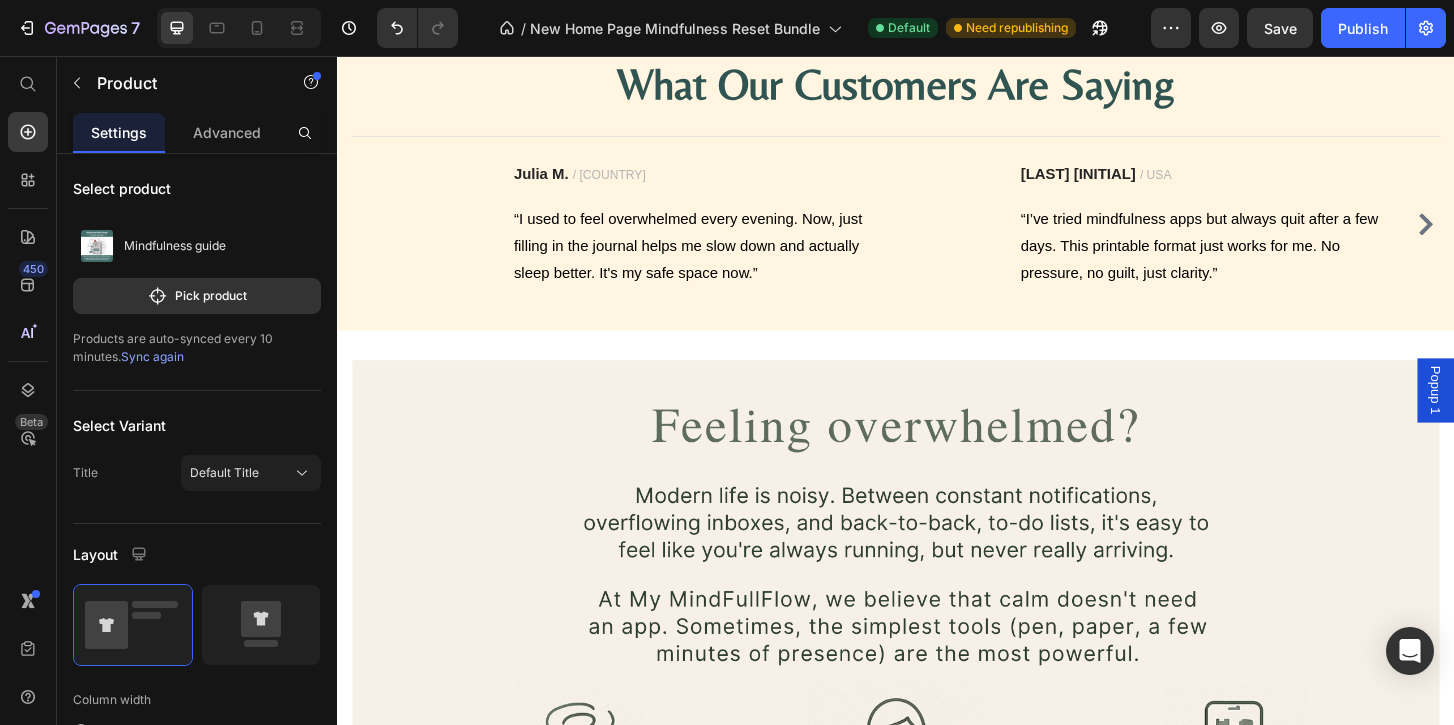 scroll, scrollTop: 0, scrollLeft: 0, axis: both 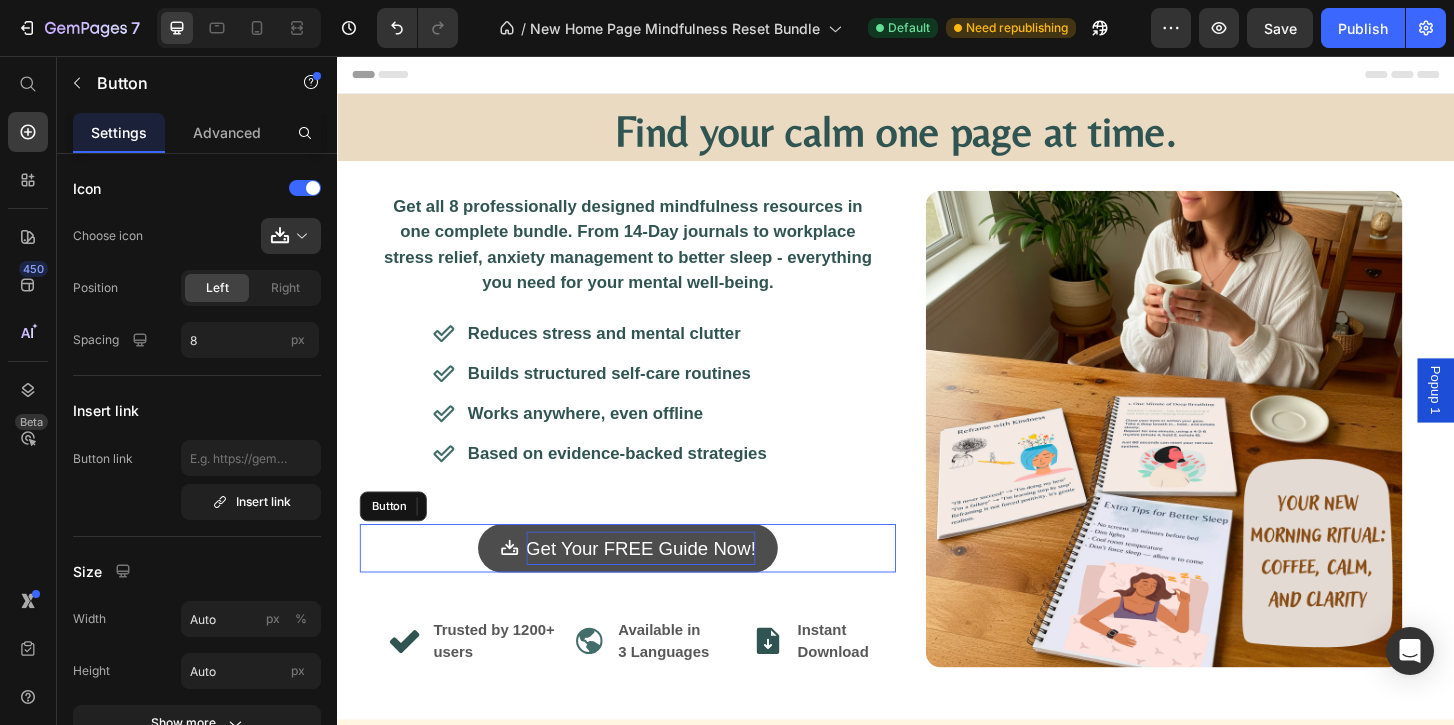 click on "Get Your FREE Guide Now!" at bounding box center (663, 585) 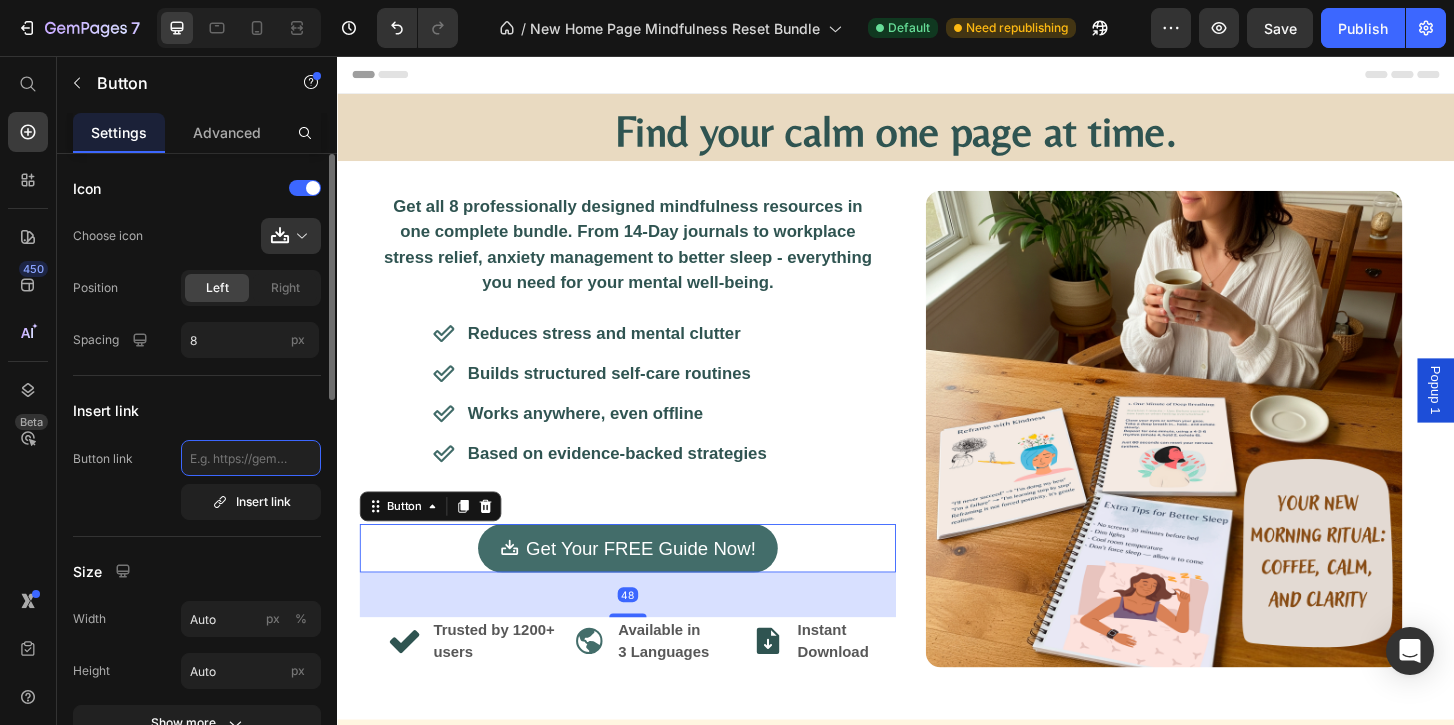 click 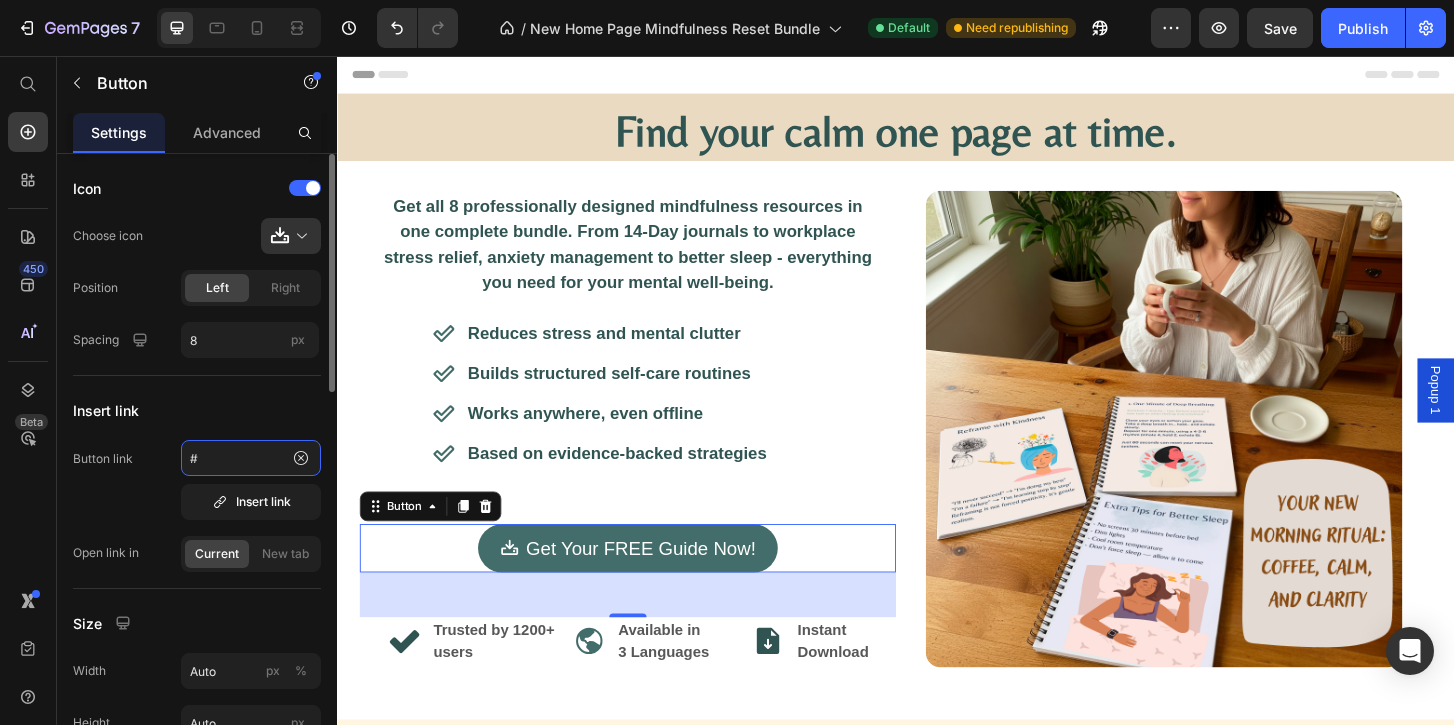 paste on ".gieVVtDkbf" 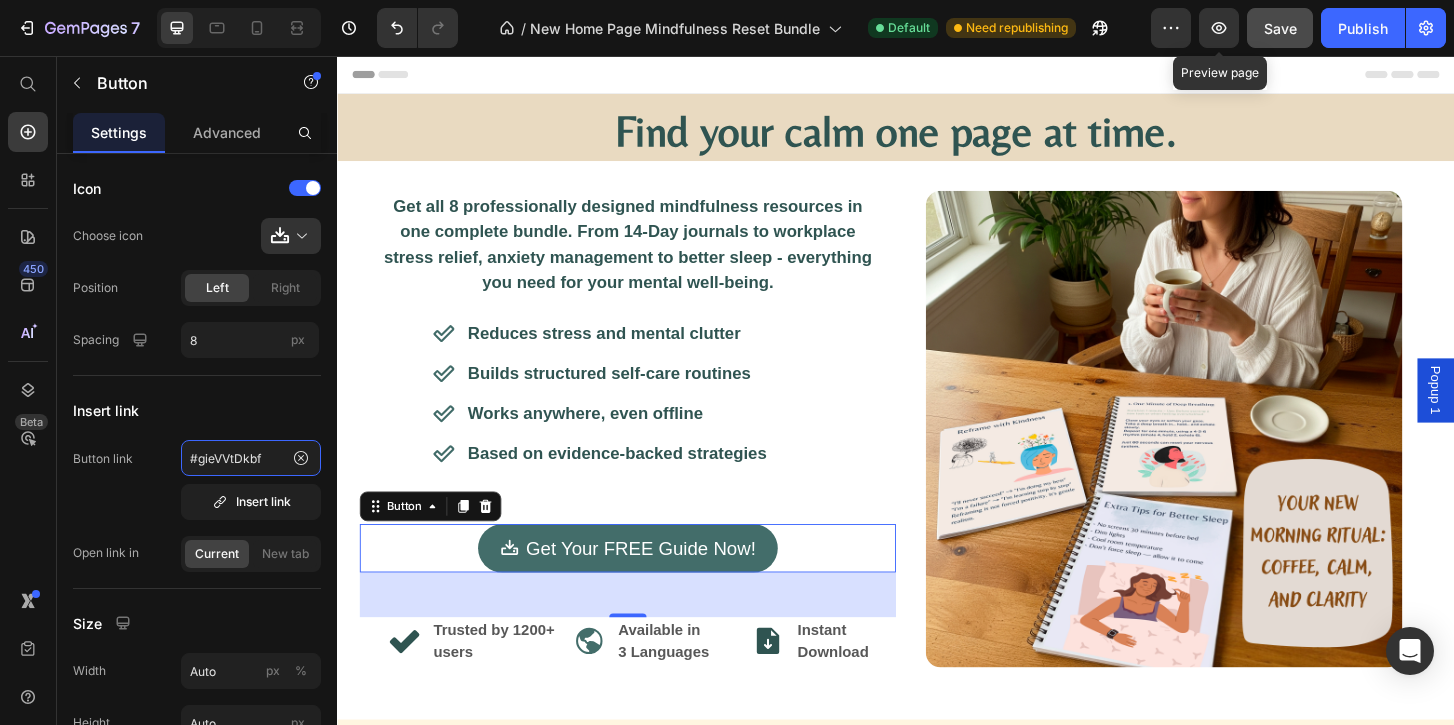 type on "#gieVVtDkbf" 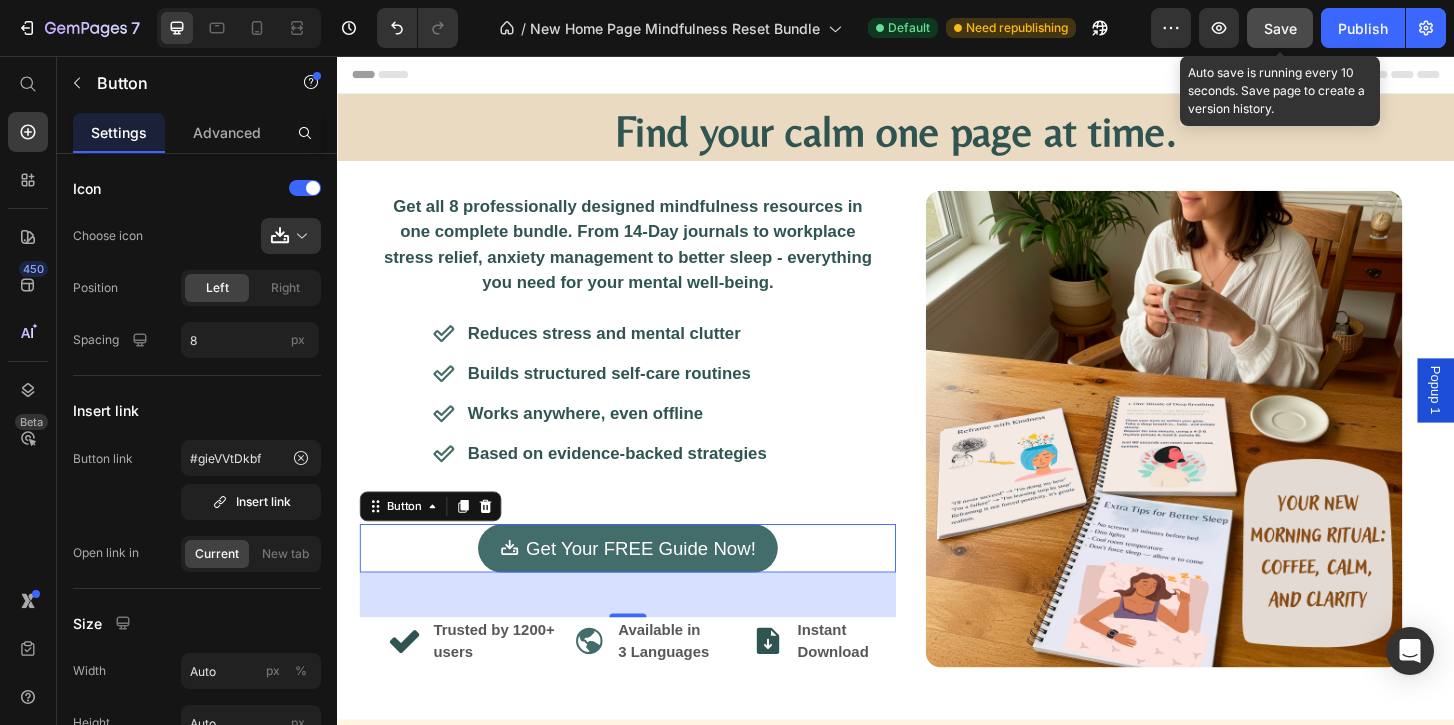 click on "Save" at bounding box center (1280, 28) 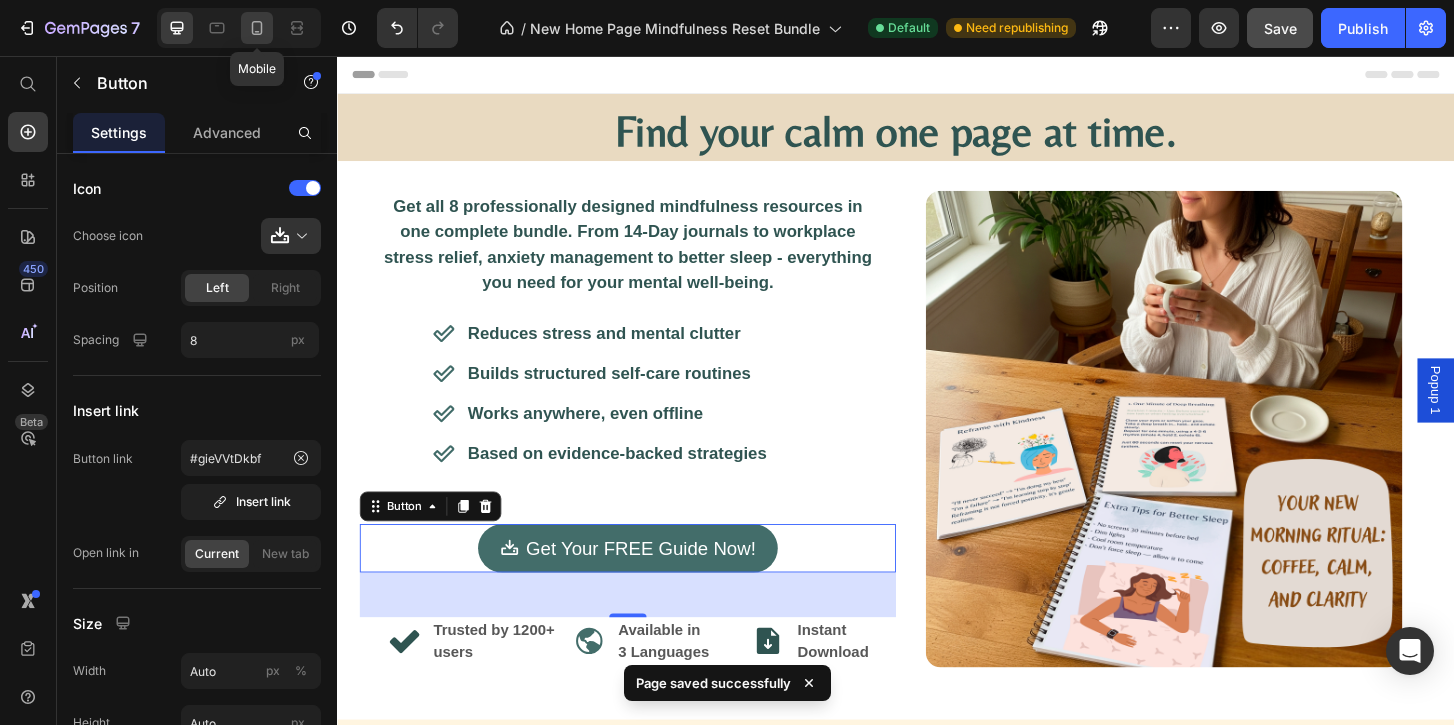 click 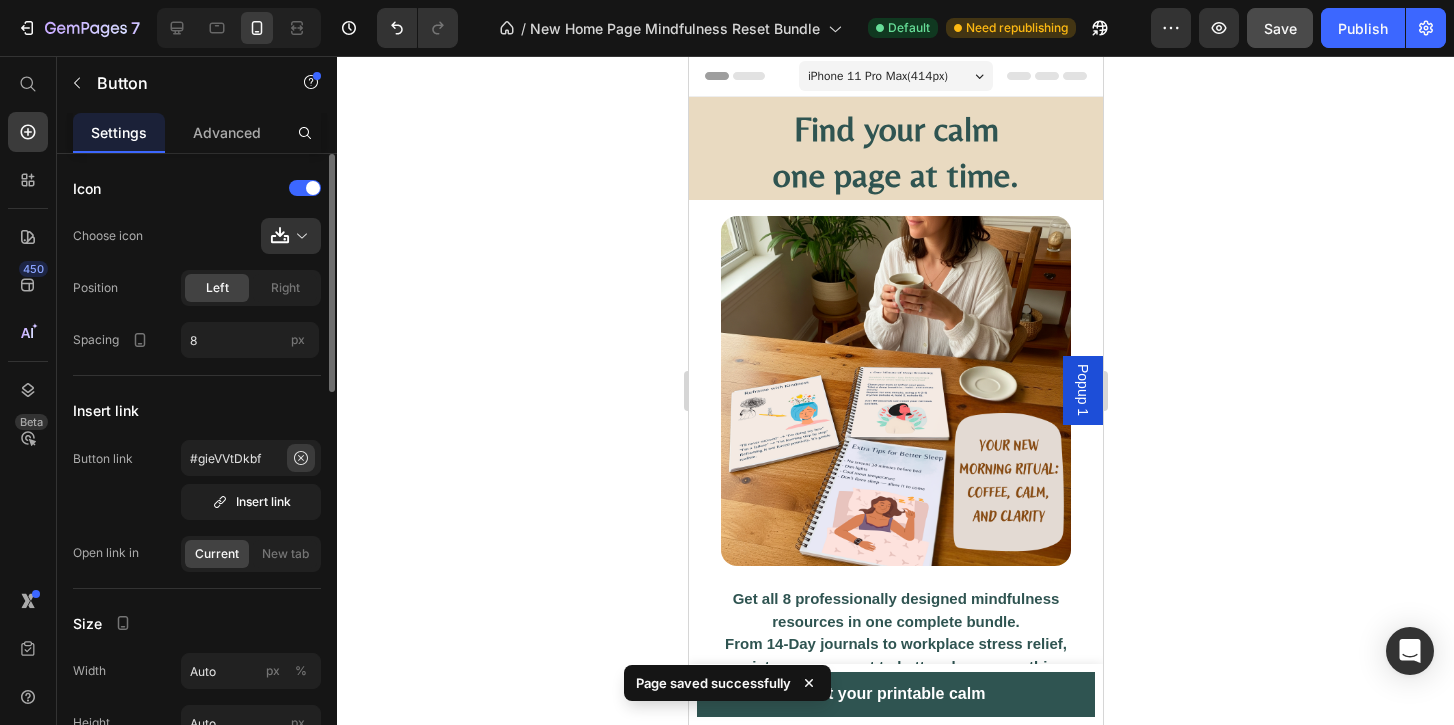 click 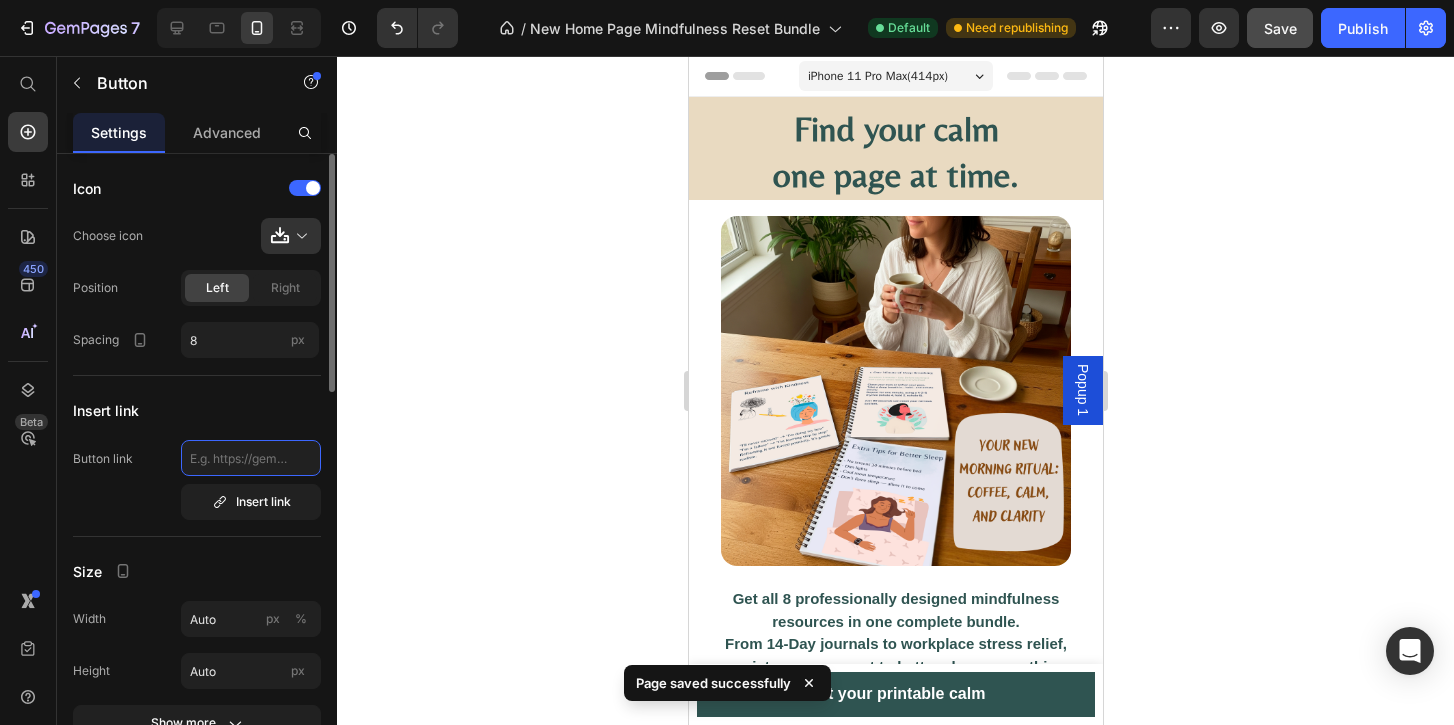 click 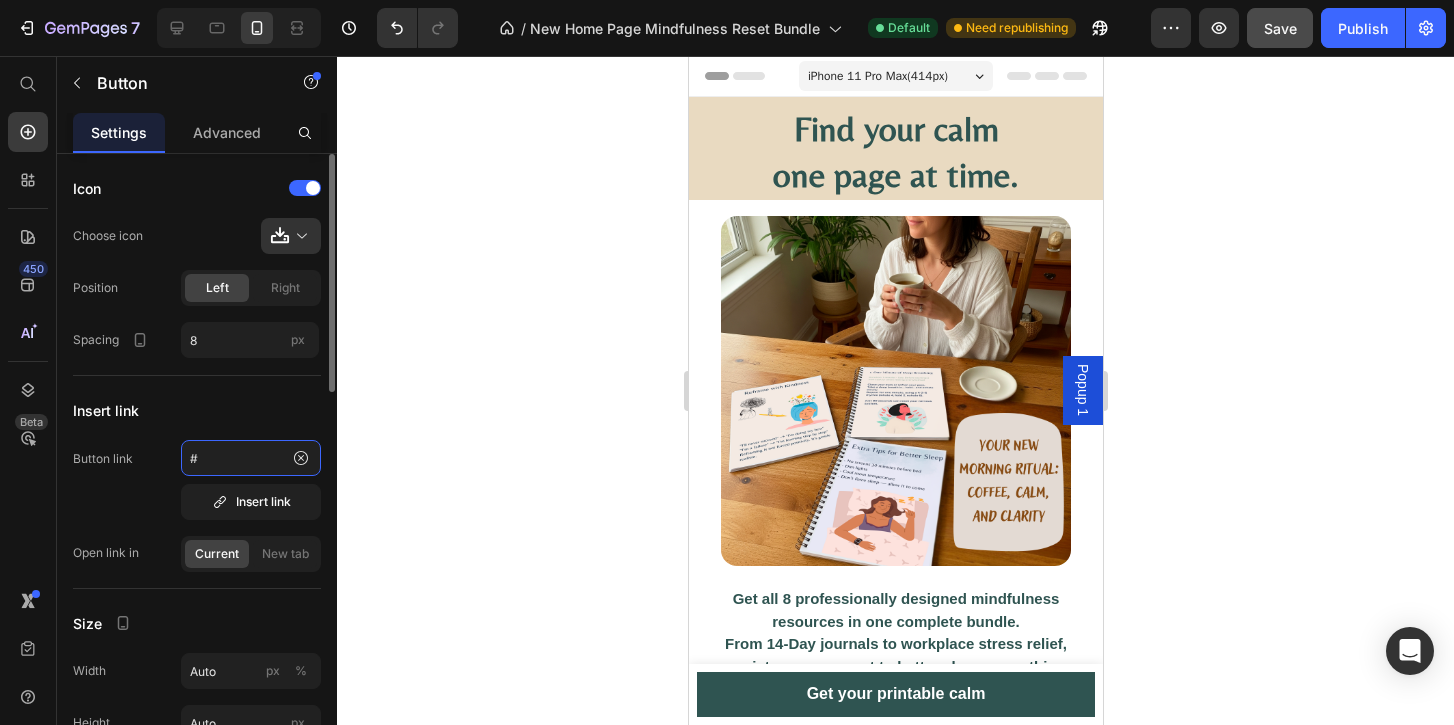 paste on ".gieVVtDkbf" 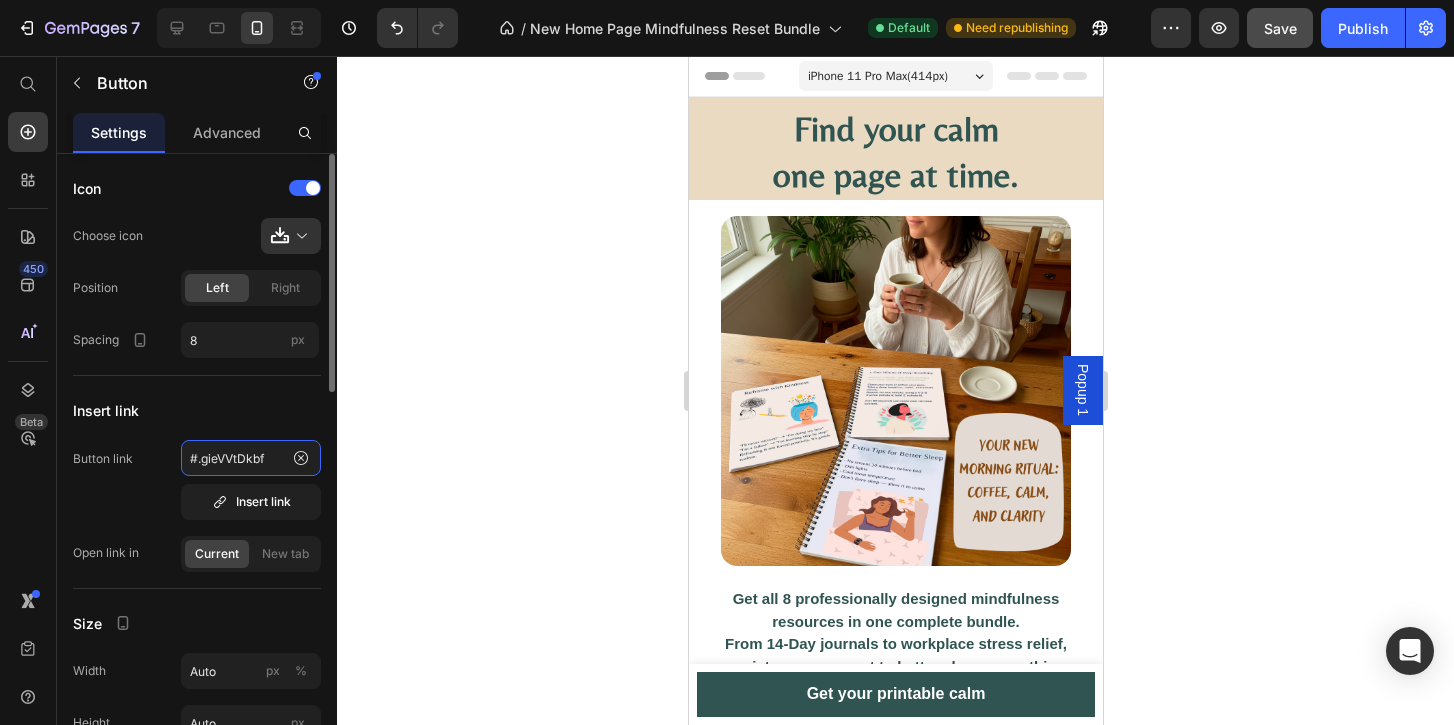click on "#.gieVVtDkbf" 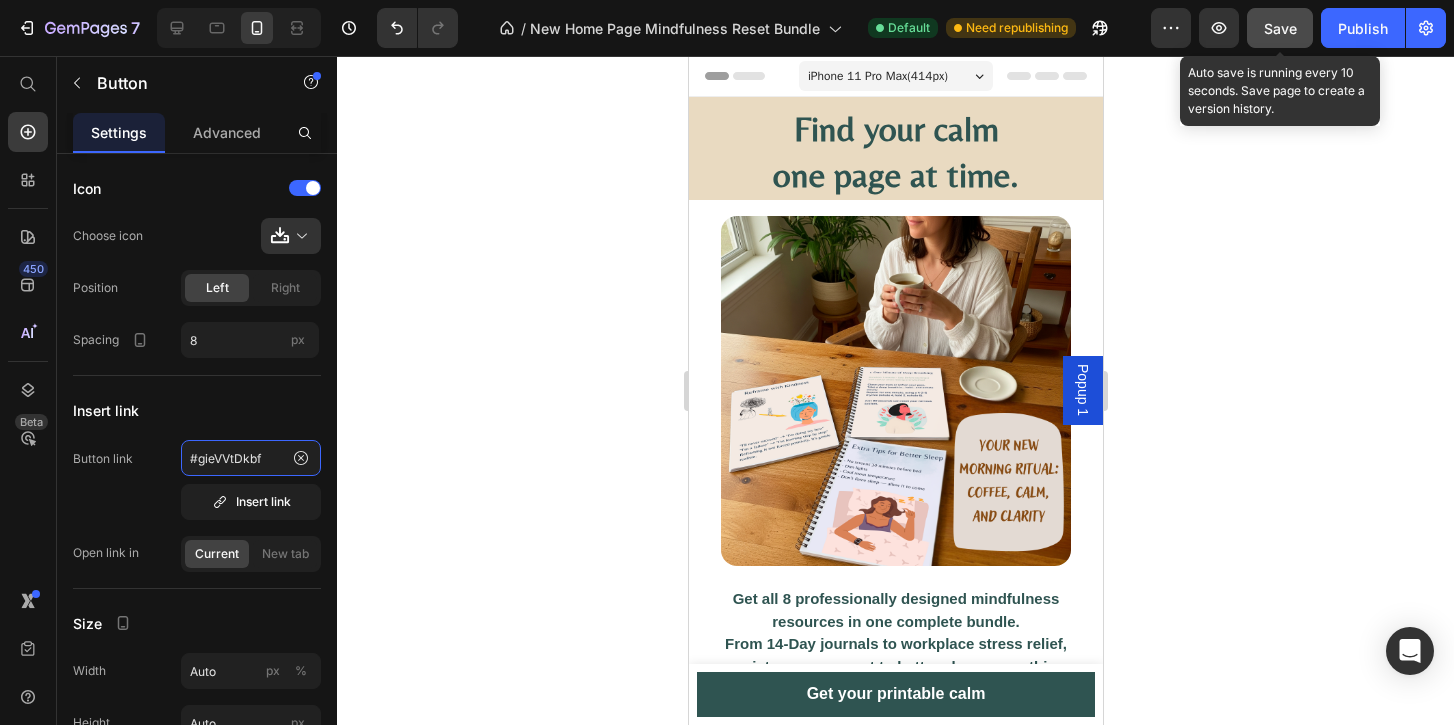 type on "#gieVVtDkbf" 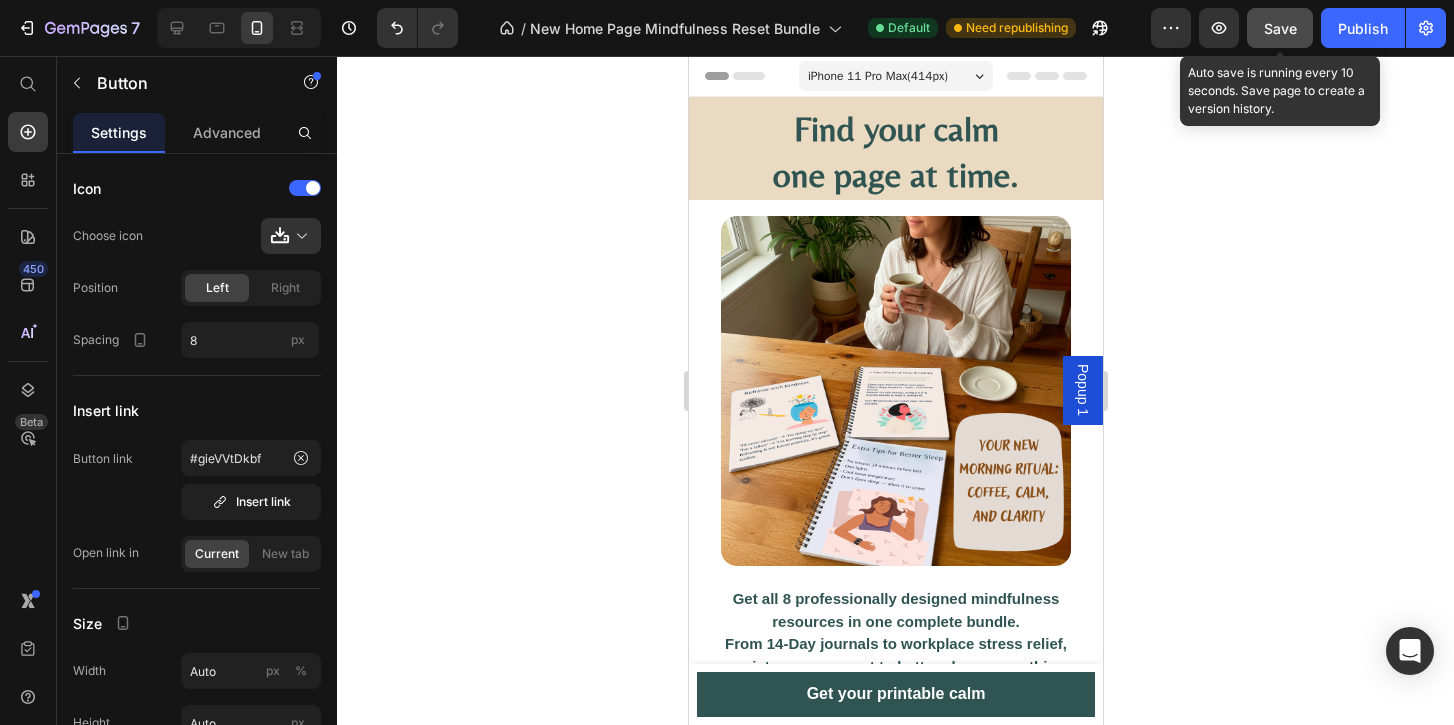 click on "Save" at bounding box center (1280, 28) 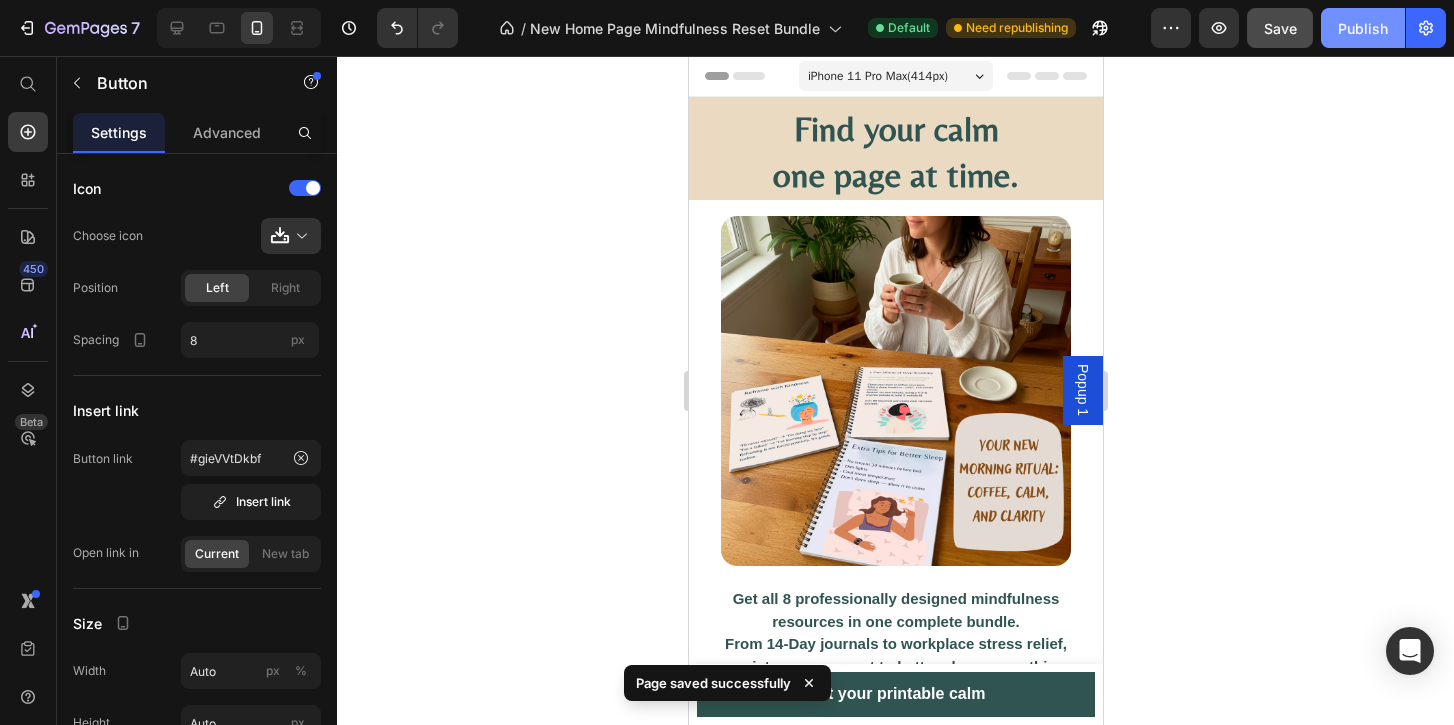 click on "Publish" at bounding box center [1363, 28] 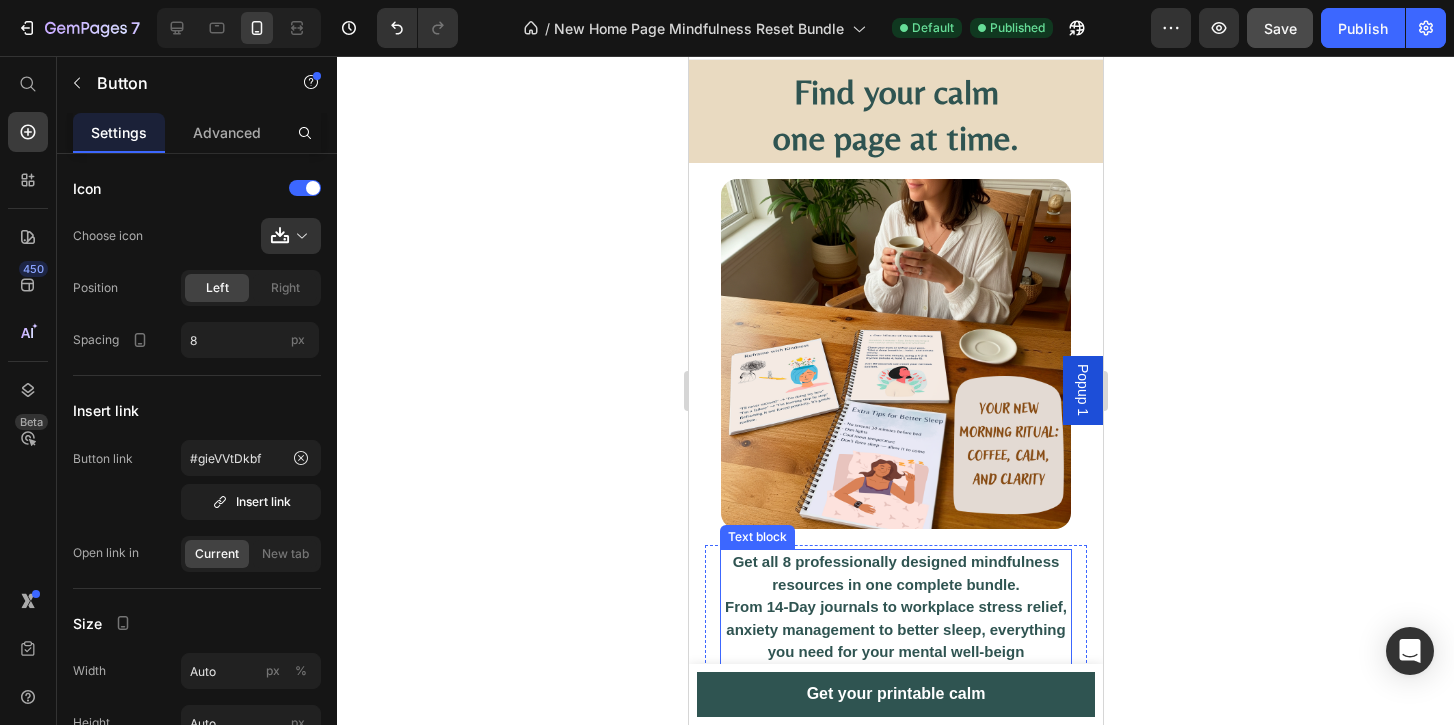 scroll, scrollTop: 425, scrollLeft: 0, axis: vertical 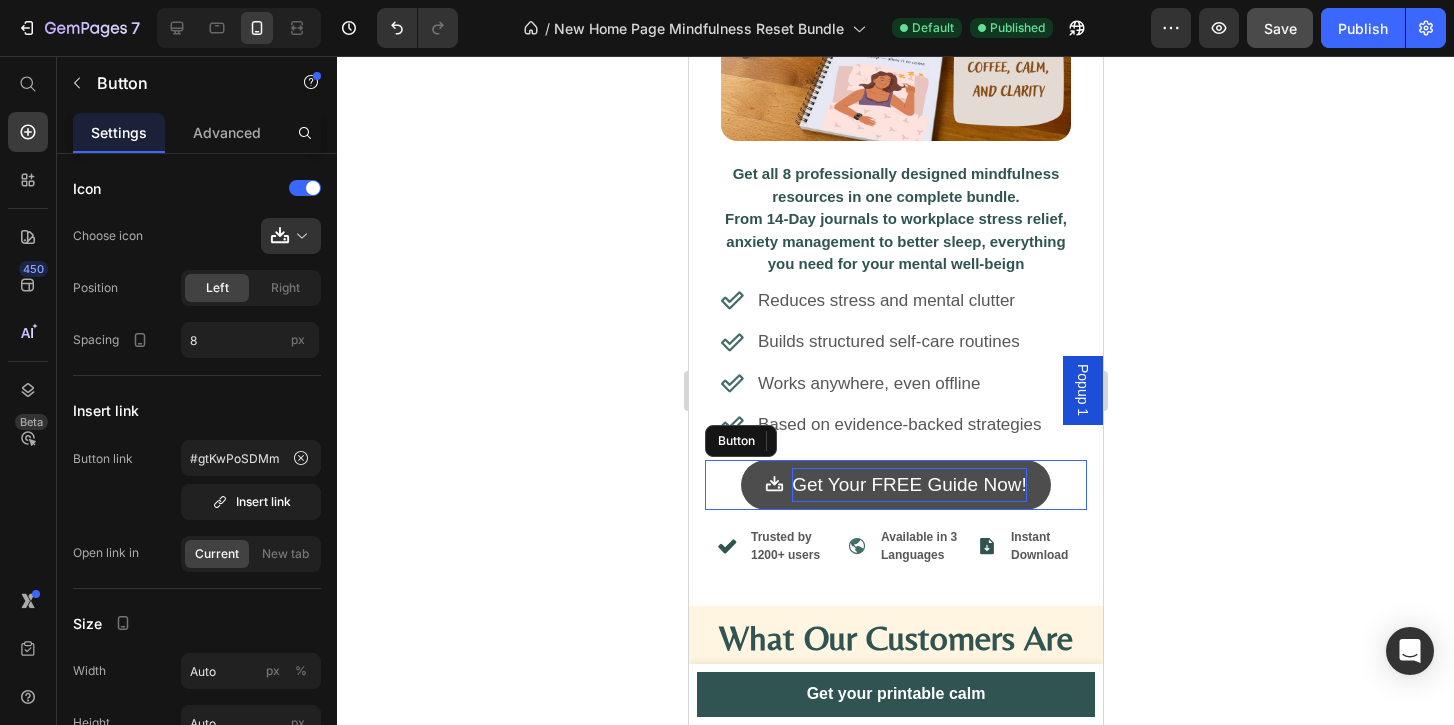 click on "Get Your FREE Guide Now!" at bounding box center [908, 485] 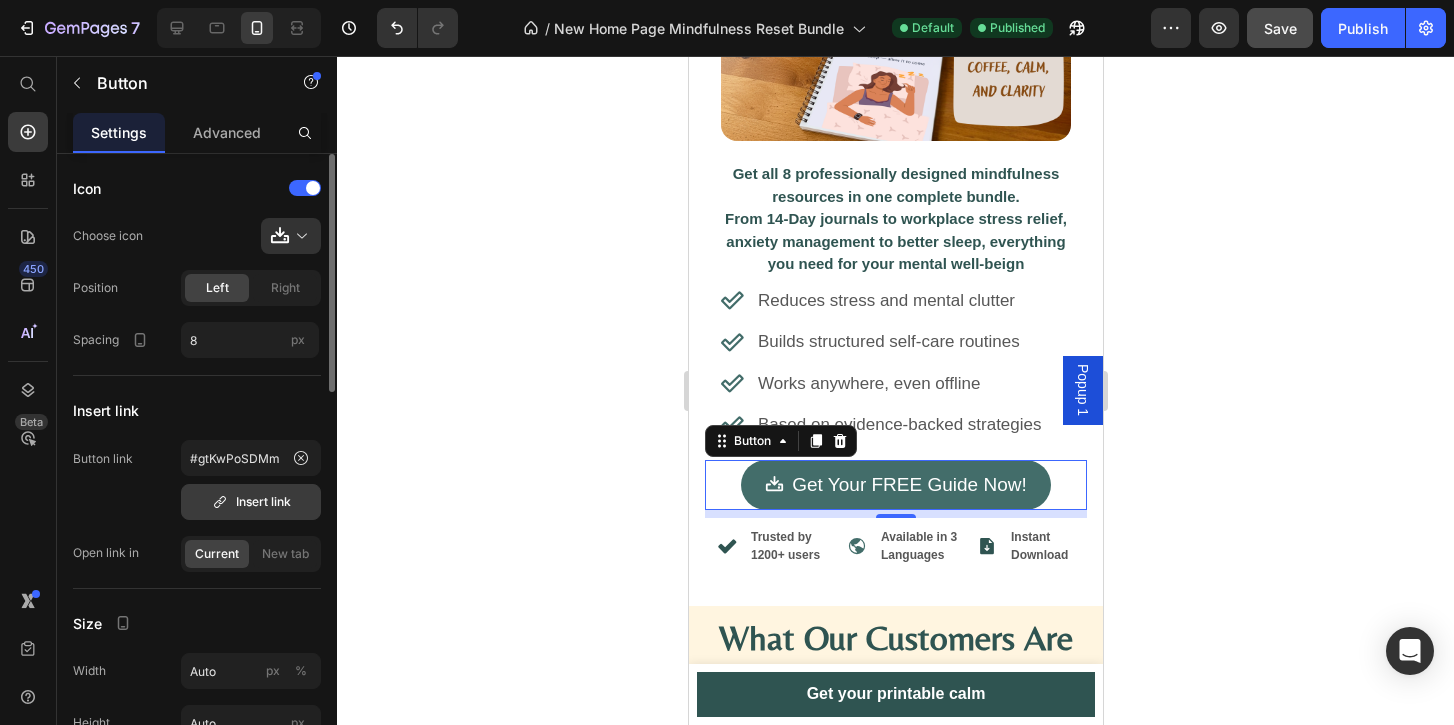 click on "Insert link" at bounding box center (251, 502) 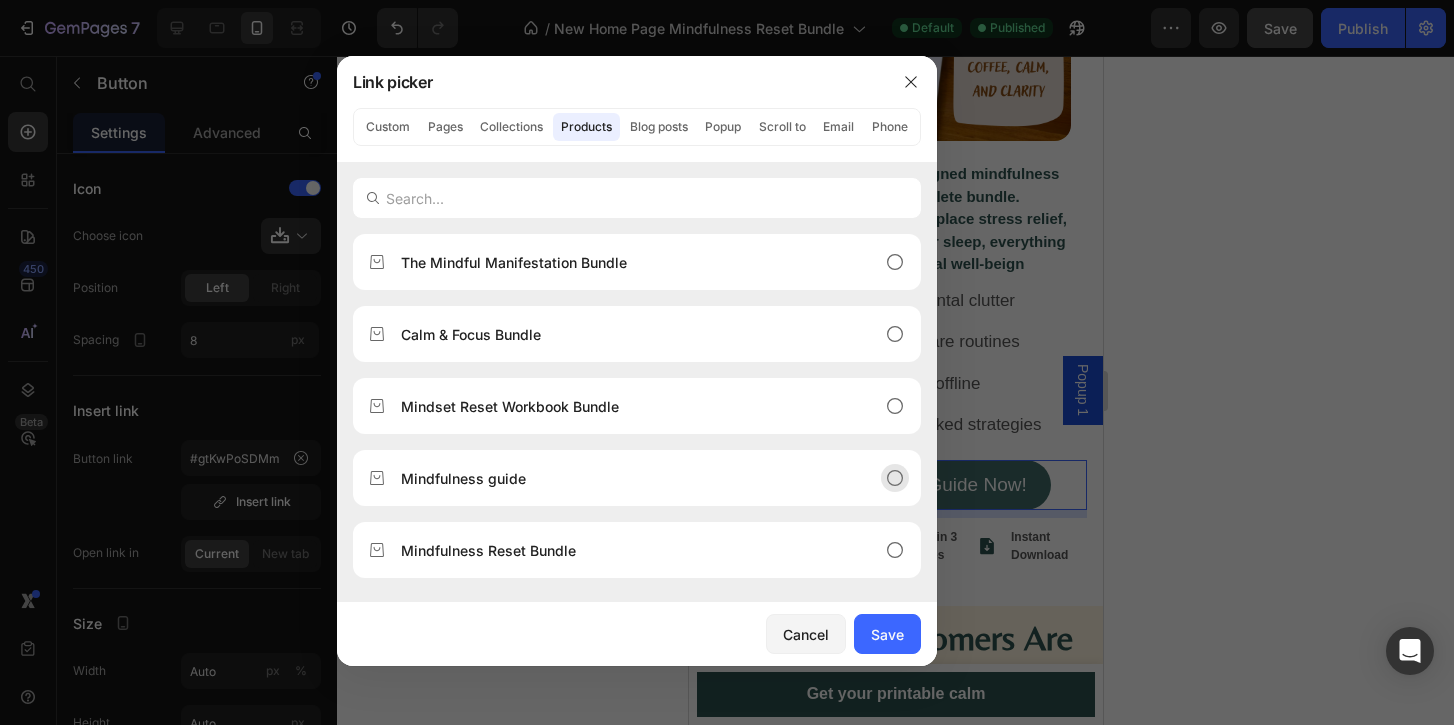 click on "Mindfulness guide" 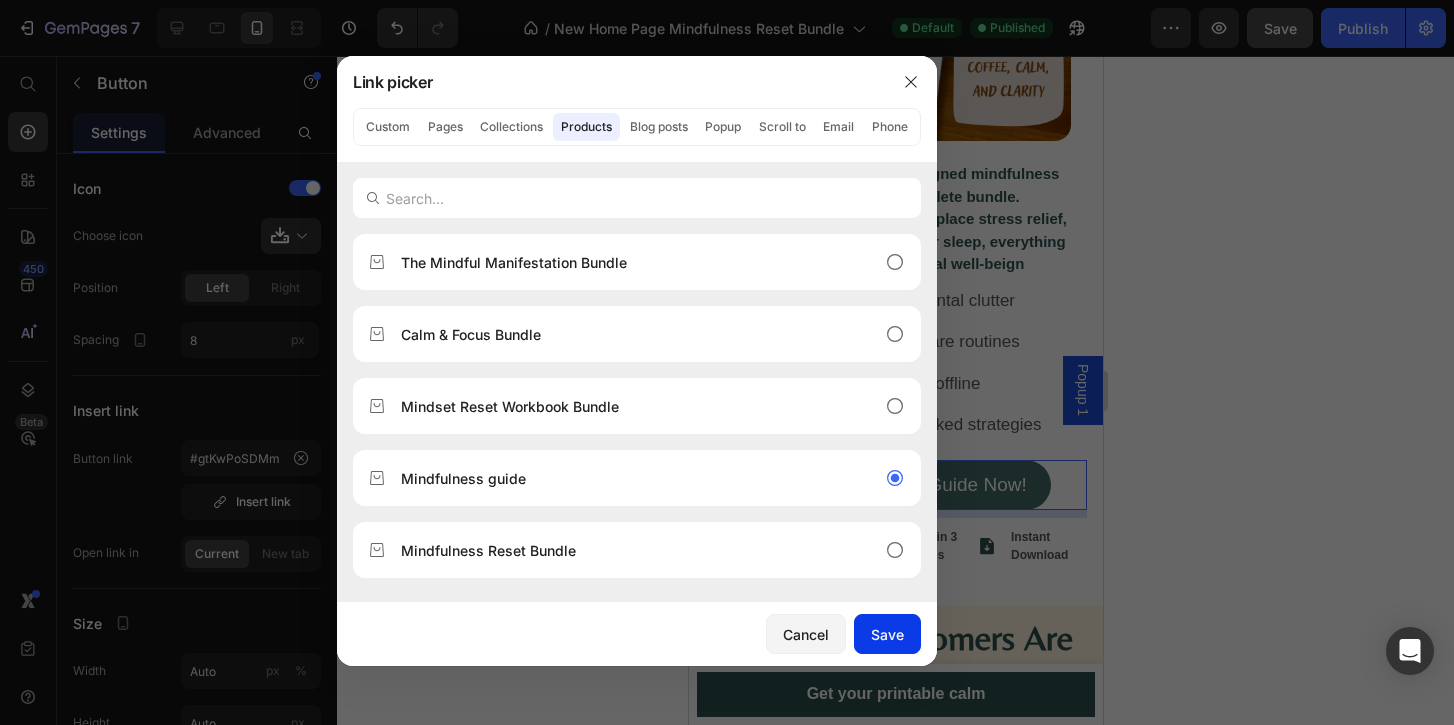 click on "Save" at bounding box center [887, 634] 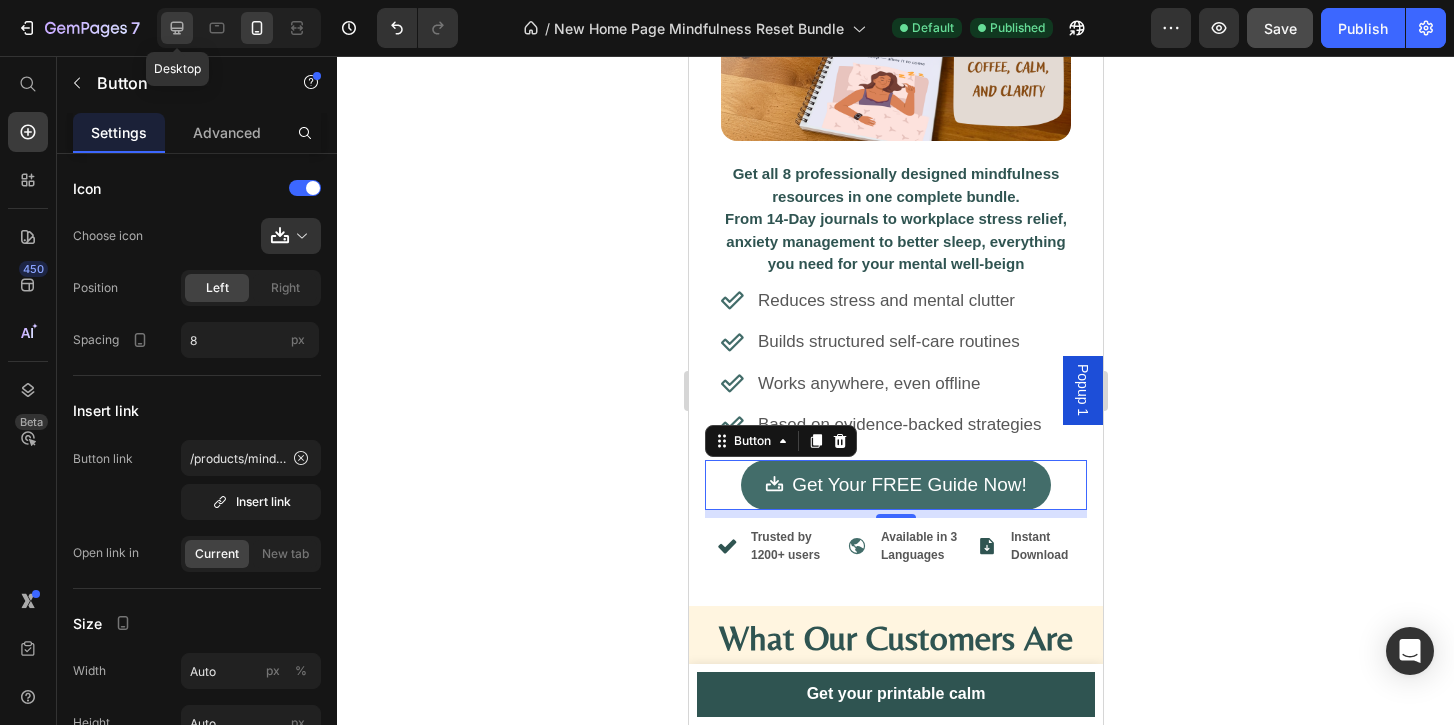 click 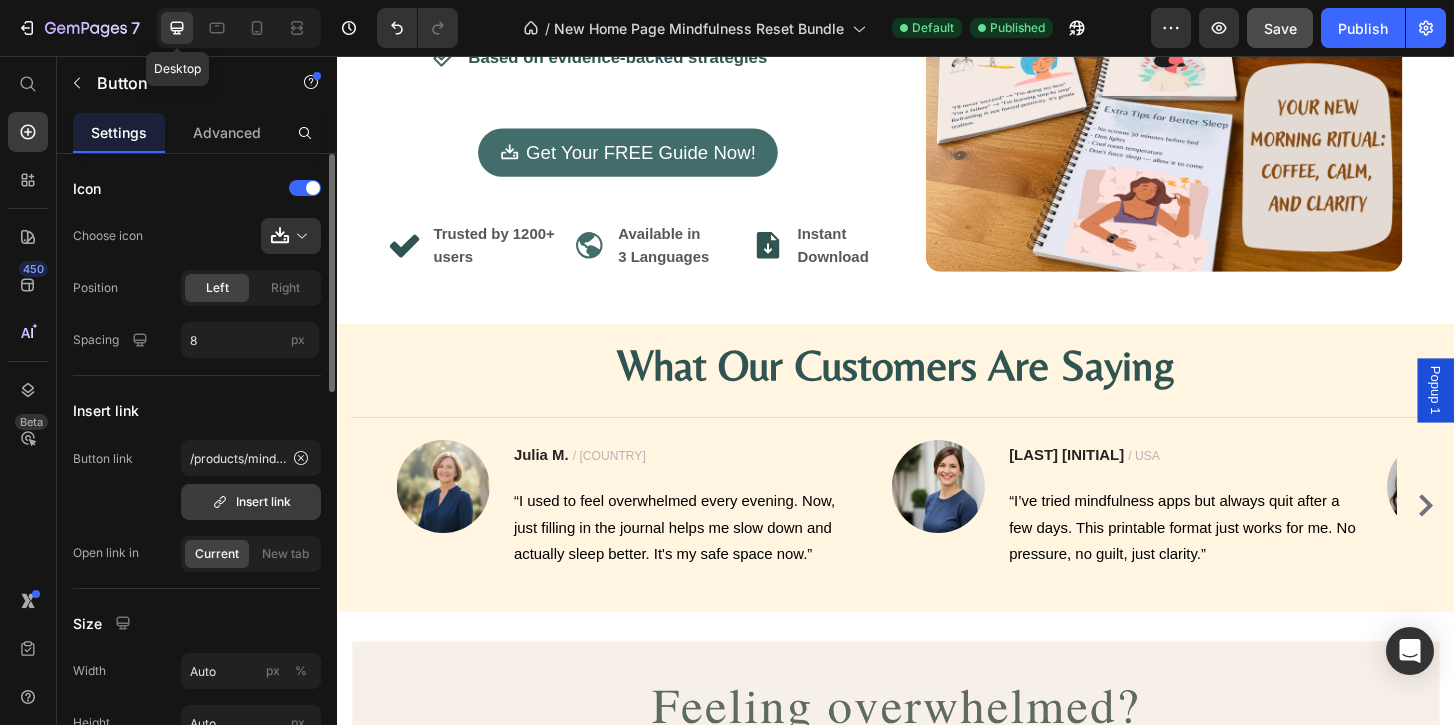 scroll, scrollTop: 355, scrollLeft: 0, axis: vertical 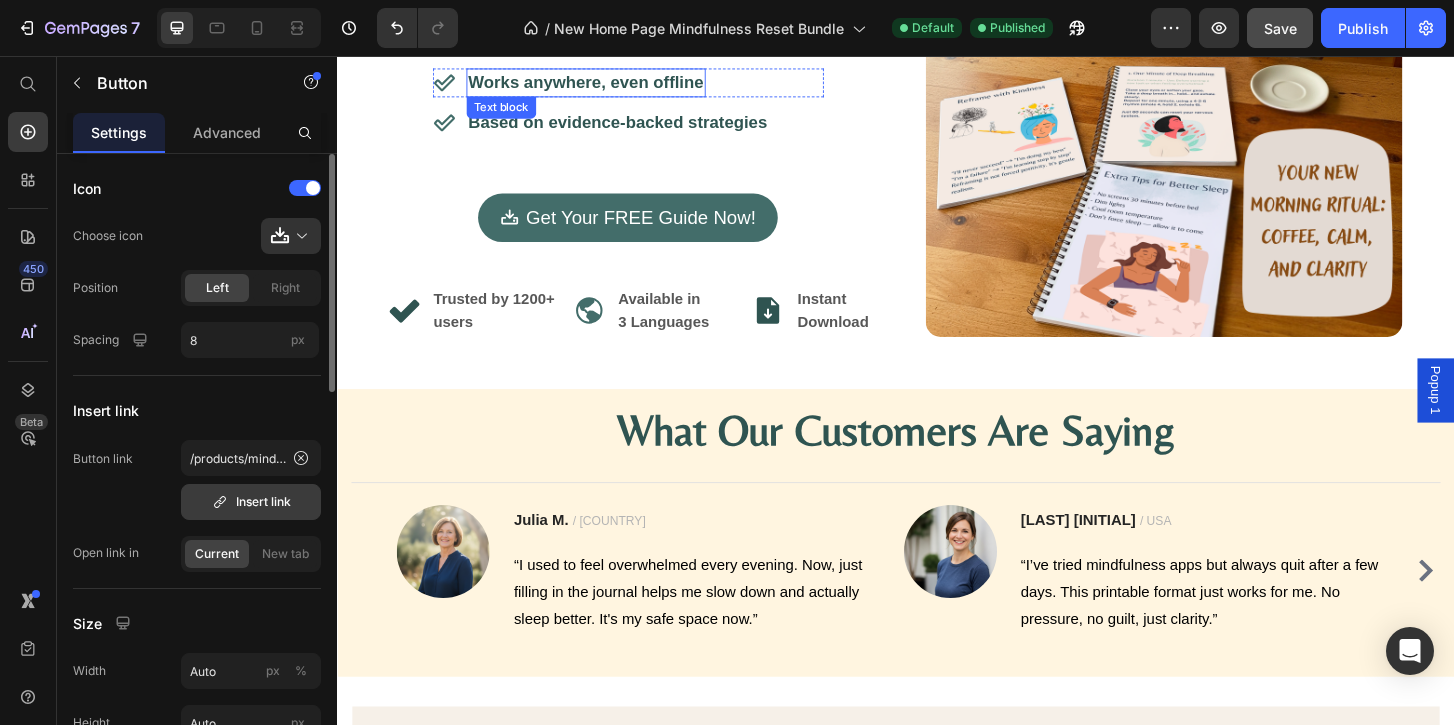 click on "Insert link" at bounding box center [251, 502] 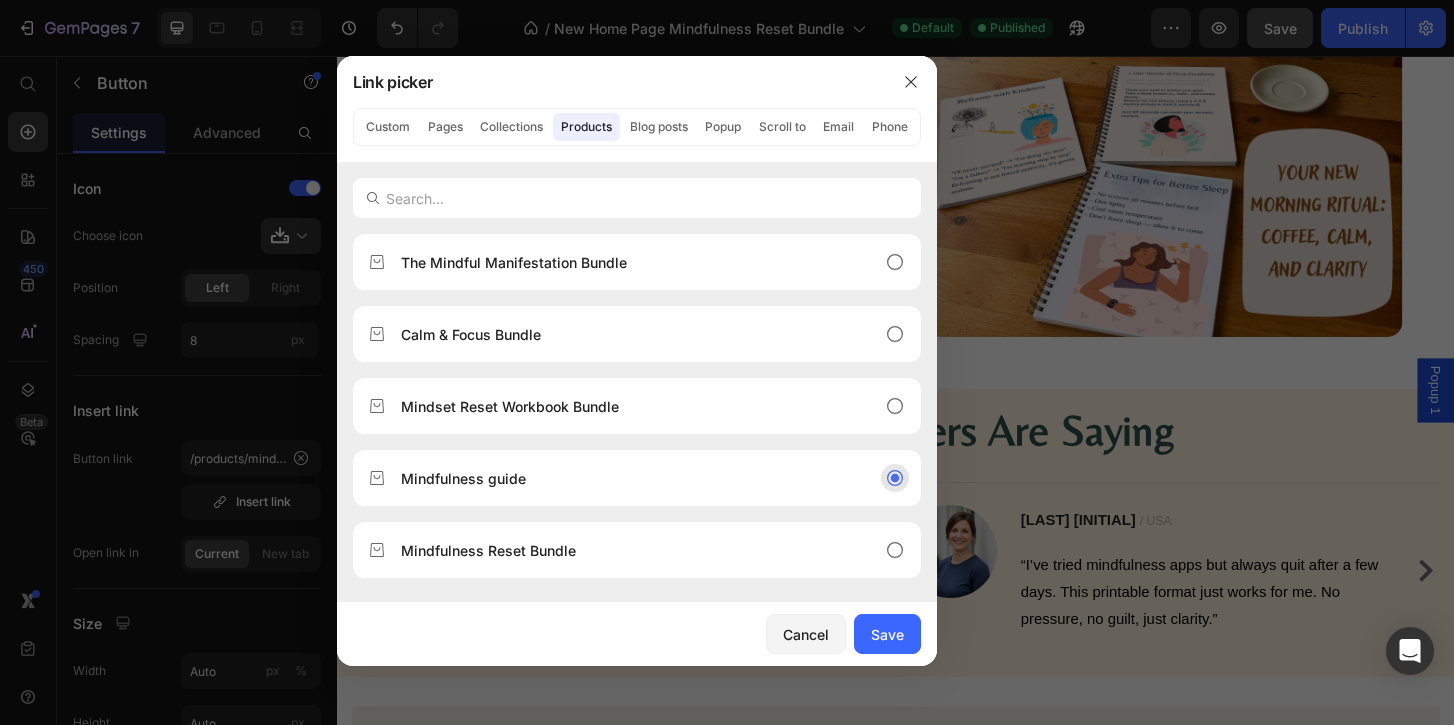click 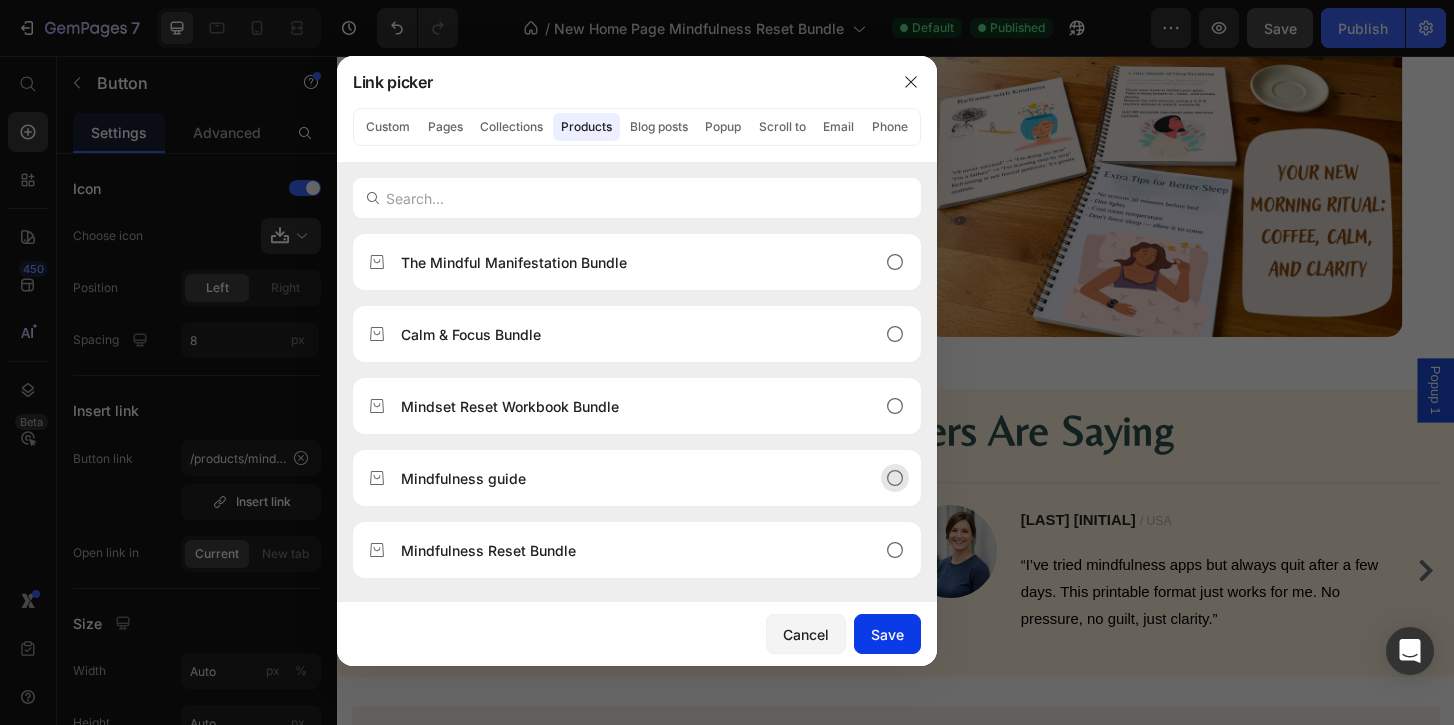 click on "Save" 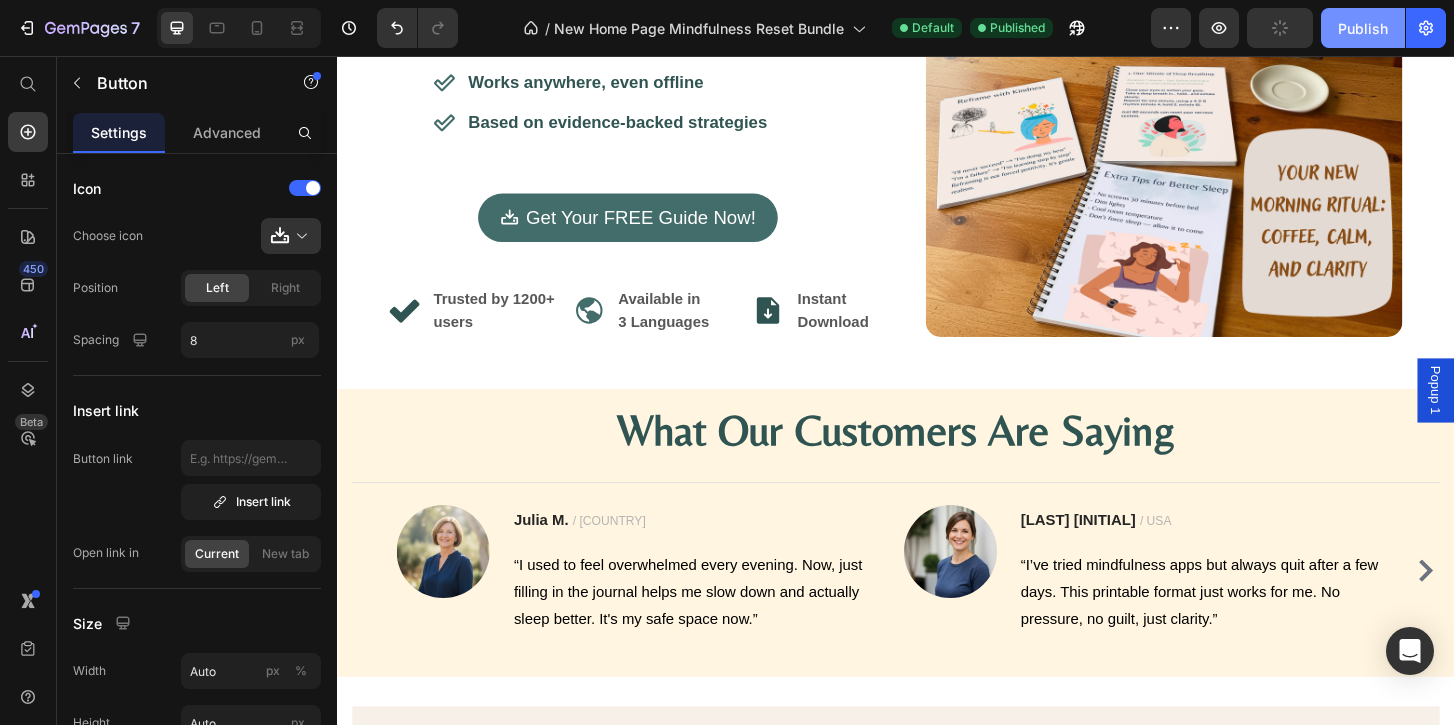 click on "Publish" at bounding box center (1363, 28) 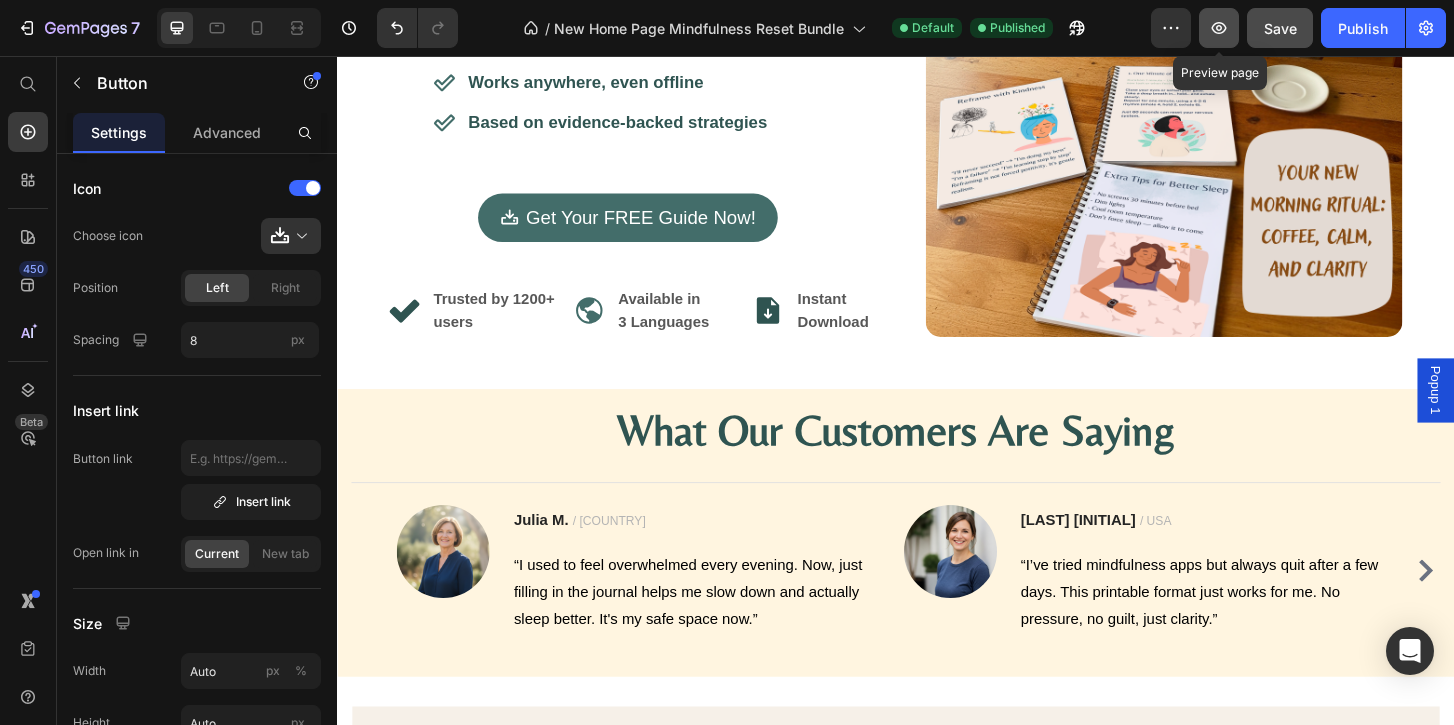 click 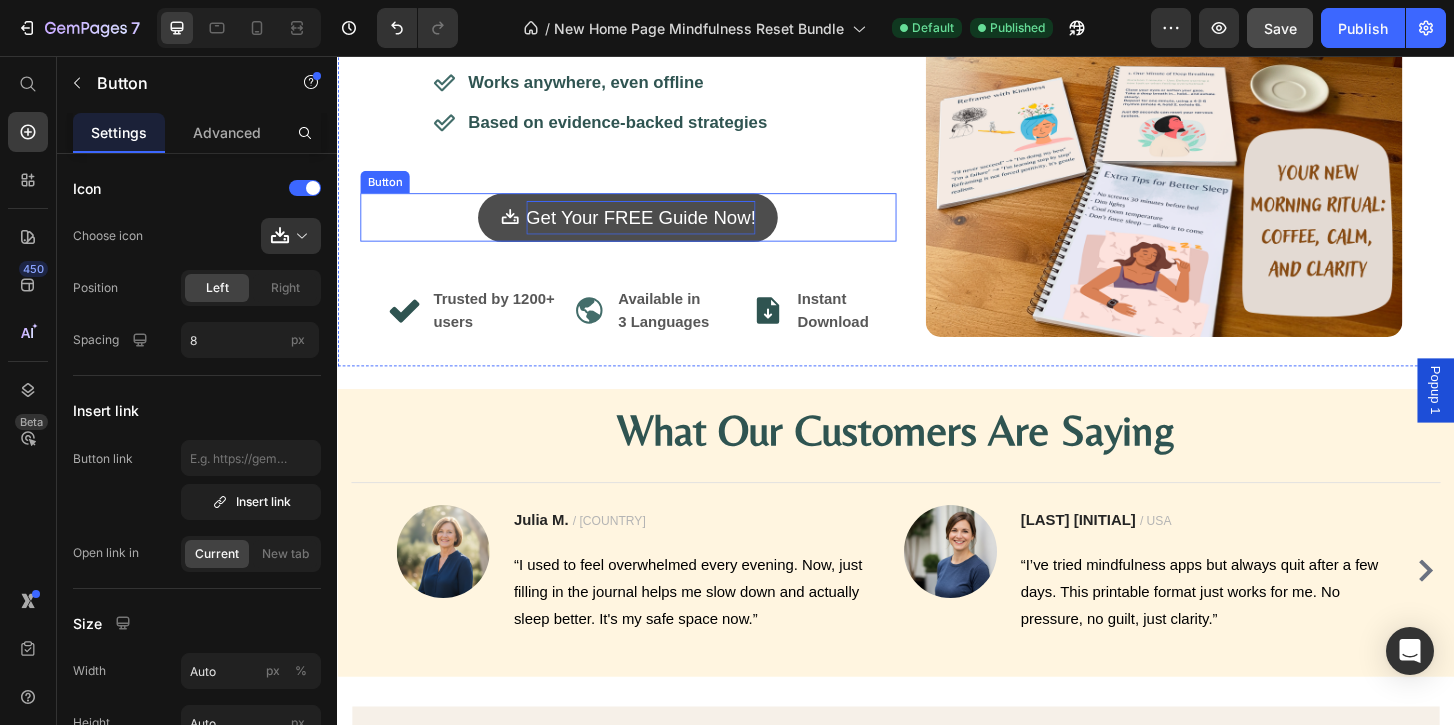 click on "Get Your FREE Guide Now!" at bounding box center (663, 230) 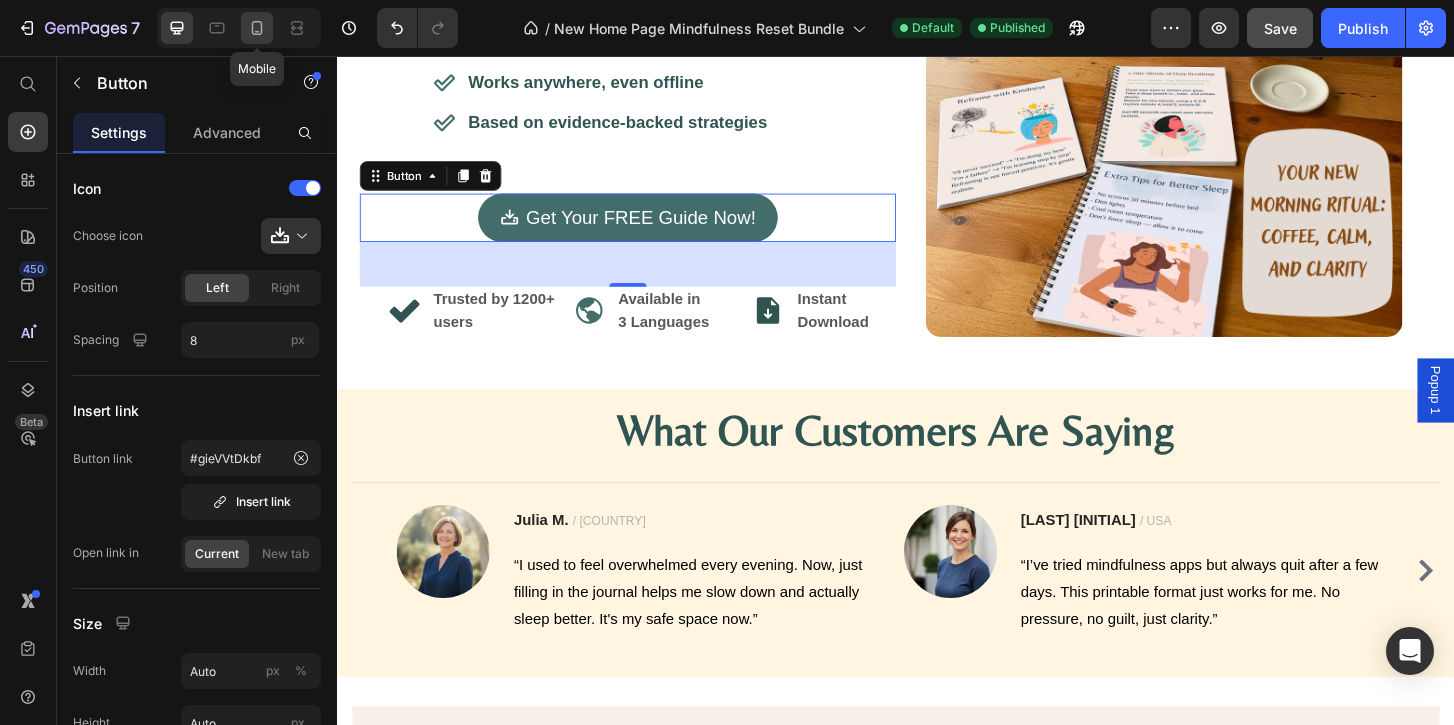 click 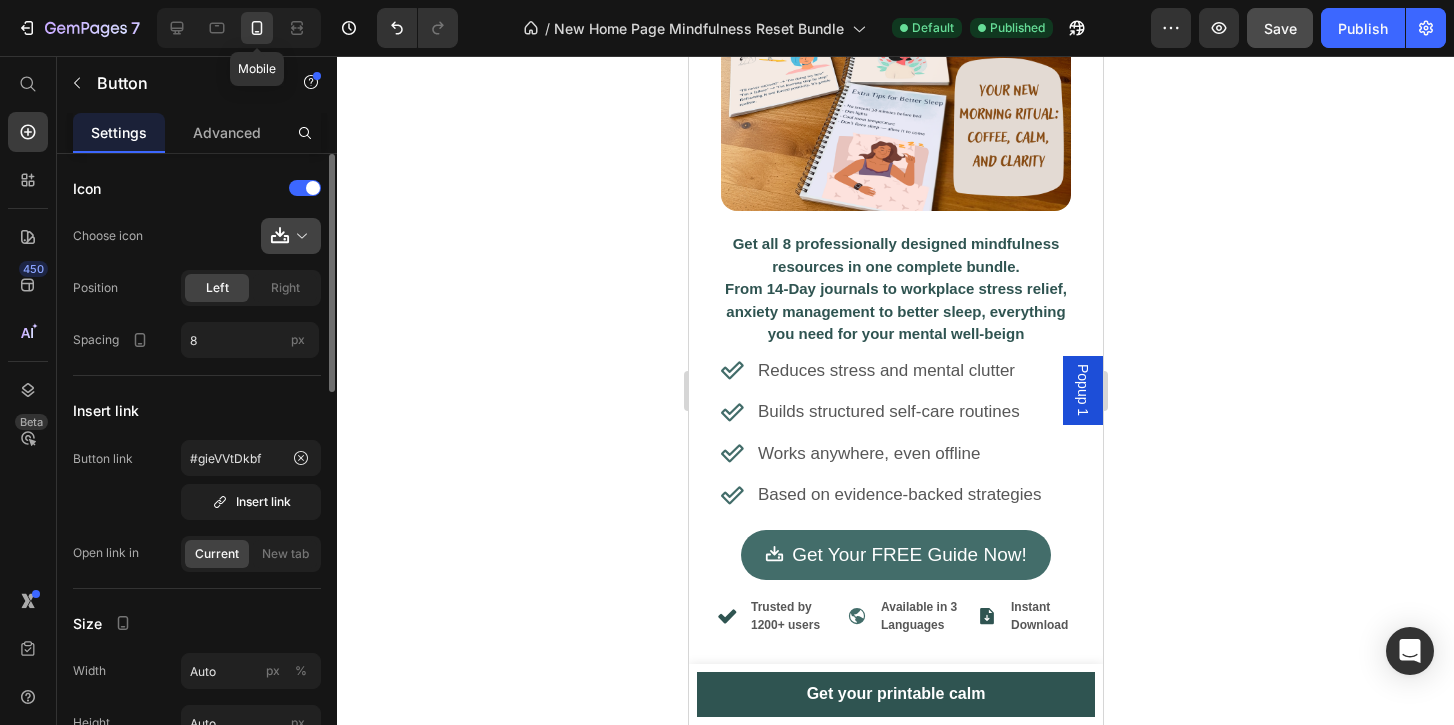 scroll, scrollTop: 285, scrollLeft: 0, axis: vertical 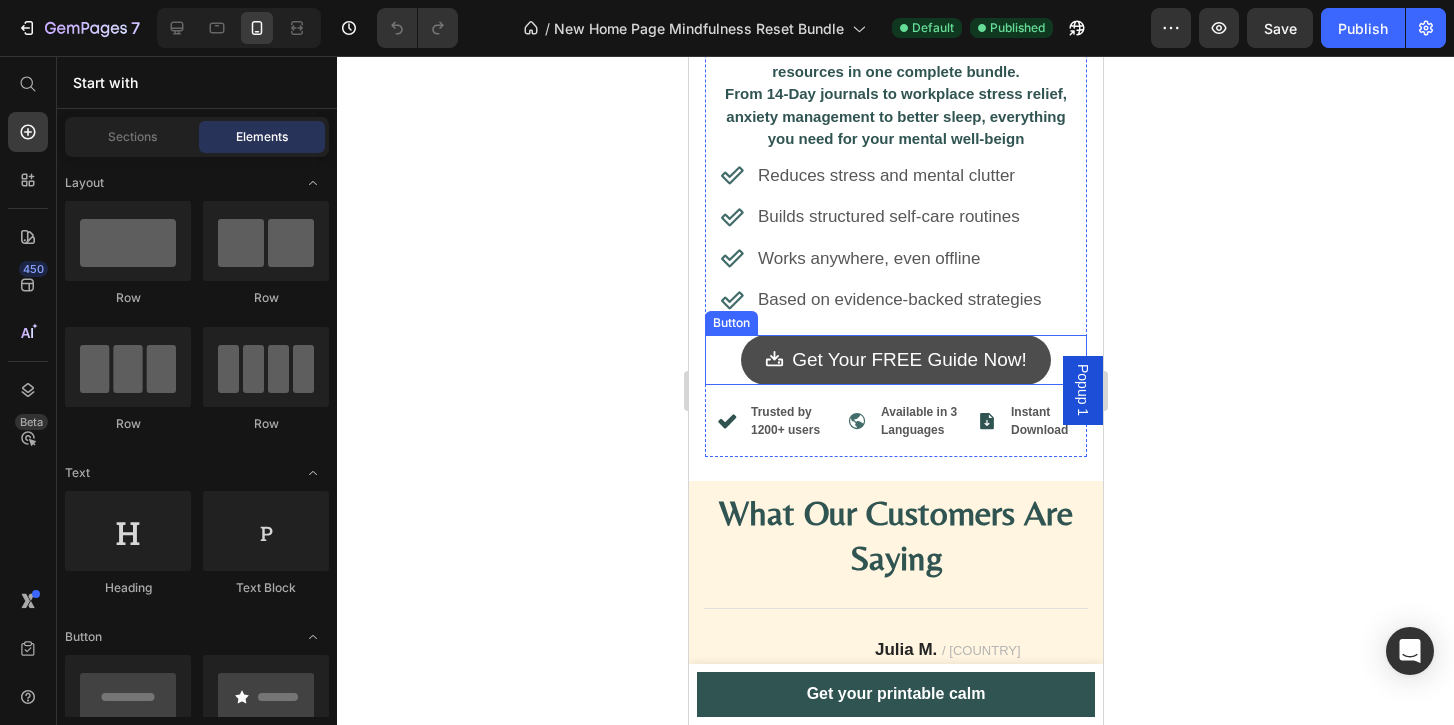 click on "Get Your FREE Guide Now!" at bounding box center (894, 360) 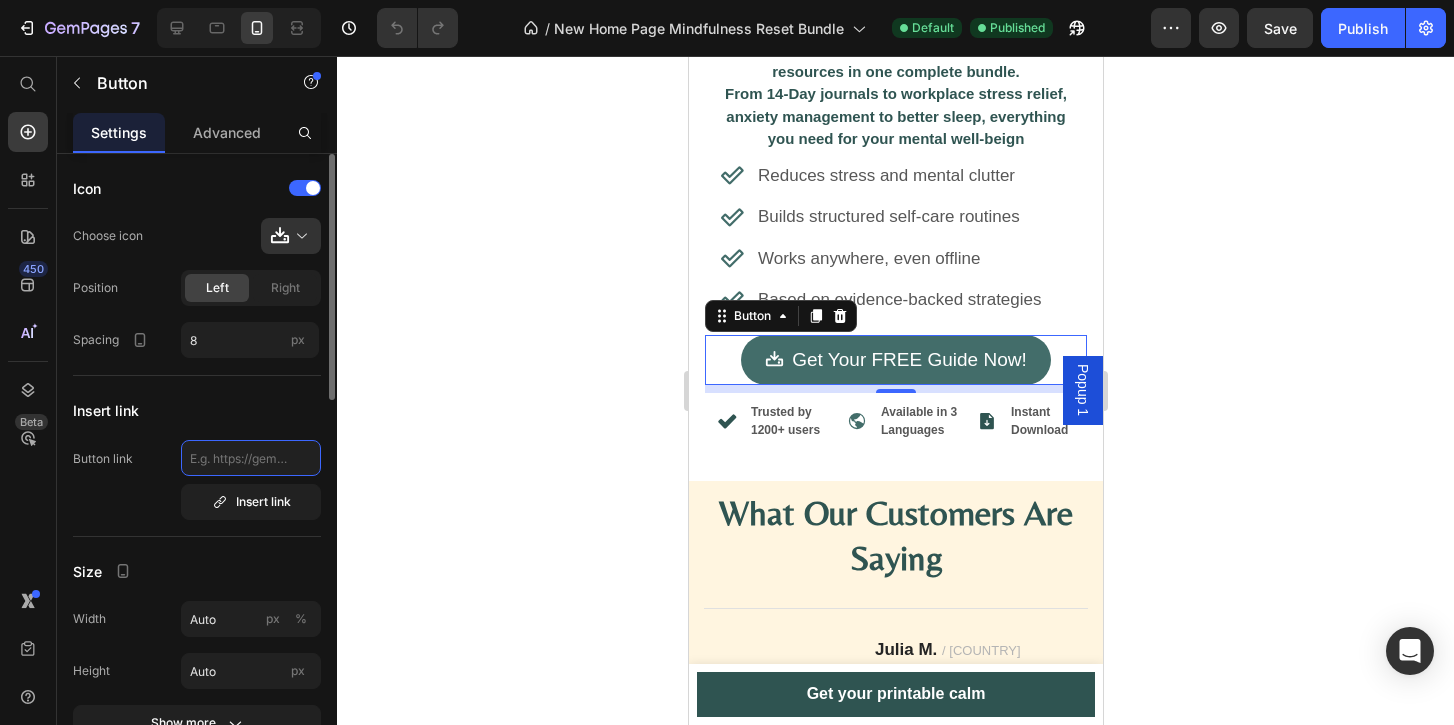 click 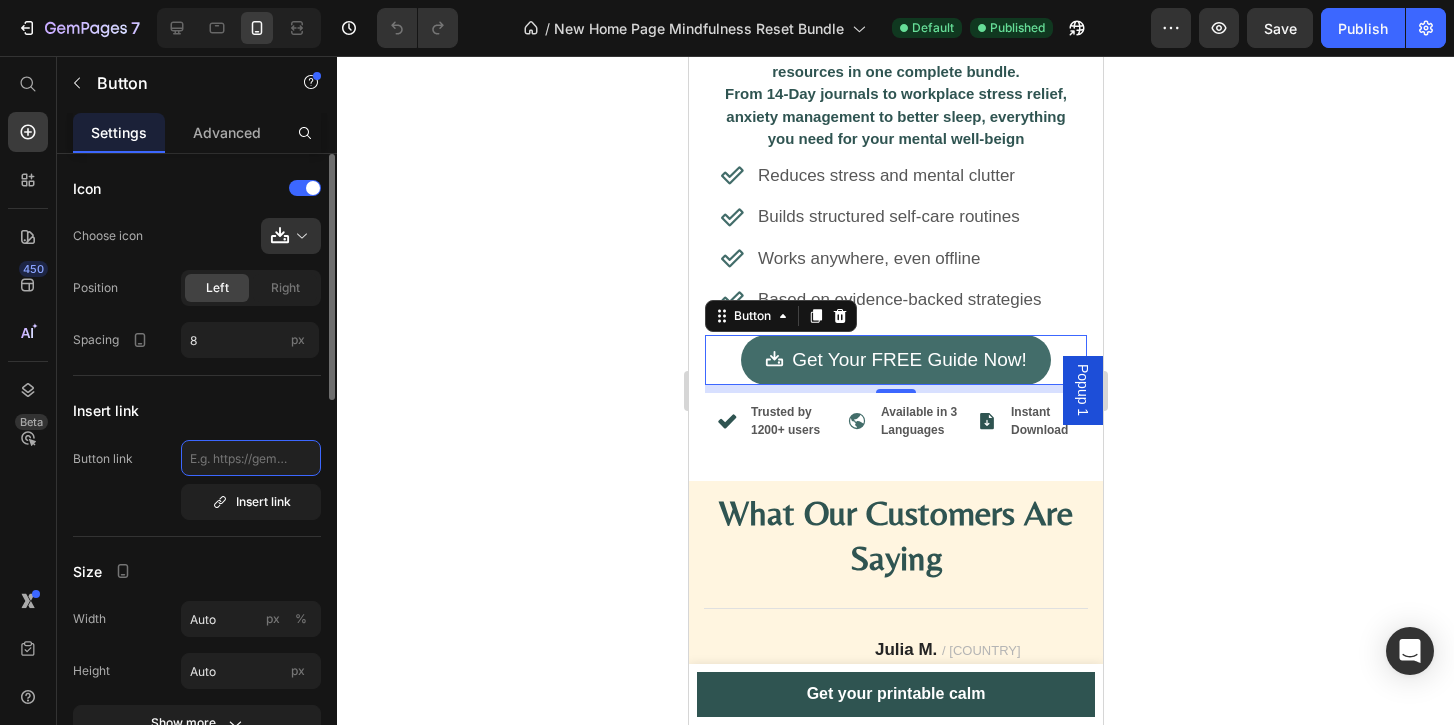 paste on "<!DOCTYPE html> <html>   <body style="font-family: Arial, sans-serif; background-color: #f9f9f9; color: #333333; padding: 40px;">     <table width="100%" style="max-width: 600px; margin: 0 auto; background-color: #ffffff; border-radius: 8px; padding: 30px;">       <tr>         <td>           <h2 style="color: #4a7a6a; margin-top: 0;">Imagine your day with more calm...</h2>           <p>Life can be busy — and stress adds up.<br>           The tools in your cart help you slow down, reflect, and breathe.</p>           <p>💚 No app. No pressure. Just clear, printable support — one page at a time.</p>           <p style="text-align: center; margin: 30px 0;">             <a href="%CART_URL%" style="background-color: #4a7a6a; color: #ffffff; text-decoration: none; padding: 14px 28px; border-radius: 5px; font-weight: bold; display: inline-block;">               Complete Your Purchase             </a>           </p>         </td>       </tr>     </table>   </body> </html>" 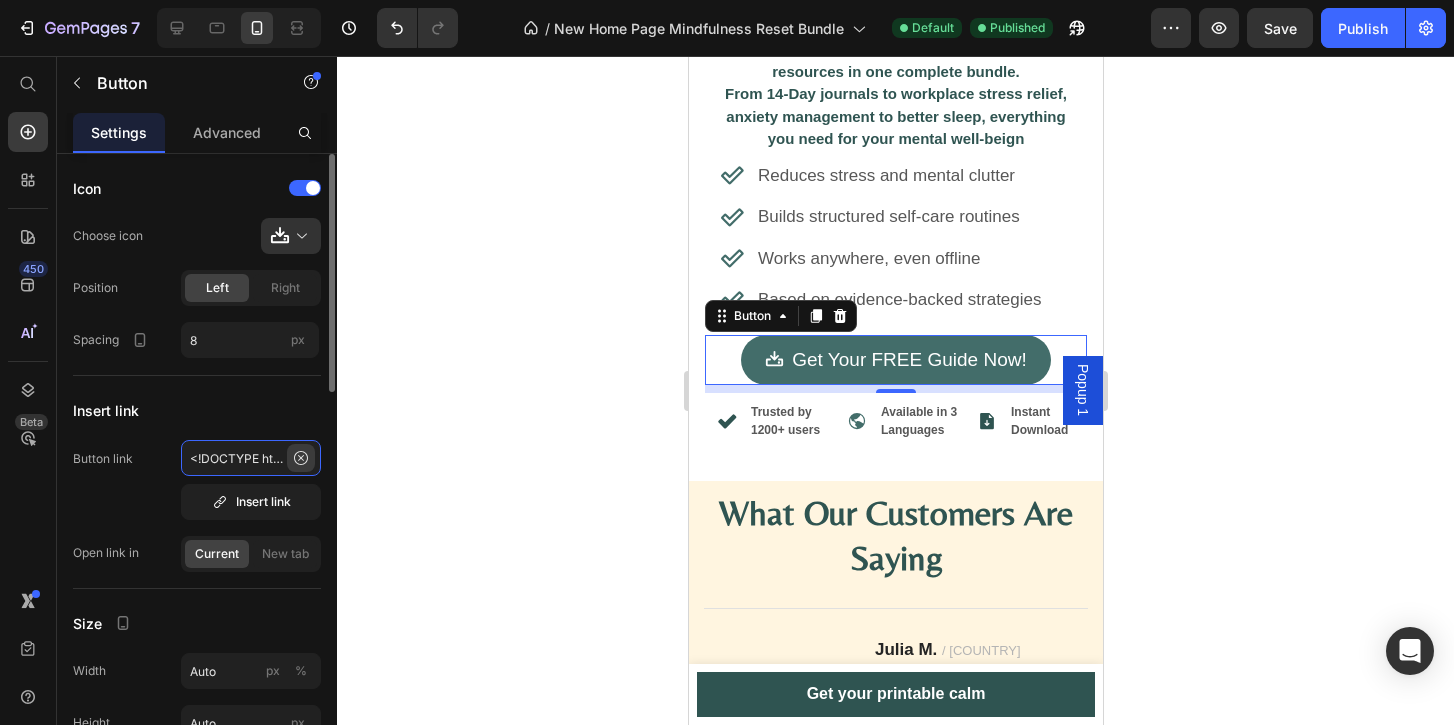 type on "<!DOCTYPE html> <html>   <body style="font-family: Arial, sans-serif; background-color: #f9f9f9; color: #333333; padding: 40px;">     <table width="100%" style="max-width: 600px; margin: 0 auto; background-color: #ffffff; border-radius: 8px; padding: 30px;">       <tr>         <td>           <h2 style="color: #4a7a6a; margin-top: 0;">Imagine your day with more calm...</h2>           <p>Life can be busy — and stress adds up.<br>           The tools in your cart help you slow down, reflect, and breathe.</p>           <p>💚 No app. No pressure. Just clear, printable support — one page at a time.</p>           <p style="text-align: center; margin: 30px 0;">             <a href="%CART_URL%" style="background-color: #4a7a6a; color: #ffffff; text-decoration: none; padding: 14px 28px; border-radius: 5px; font-weight: bold; display: inline-block;">               Complete Your Purchase             </a>           </p>         </td>       </tr>     </table>   </body> </html>" 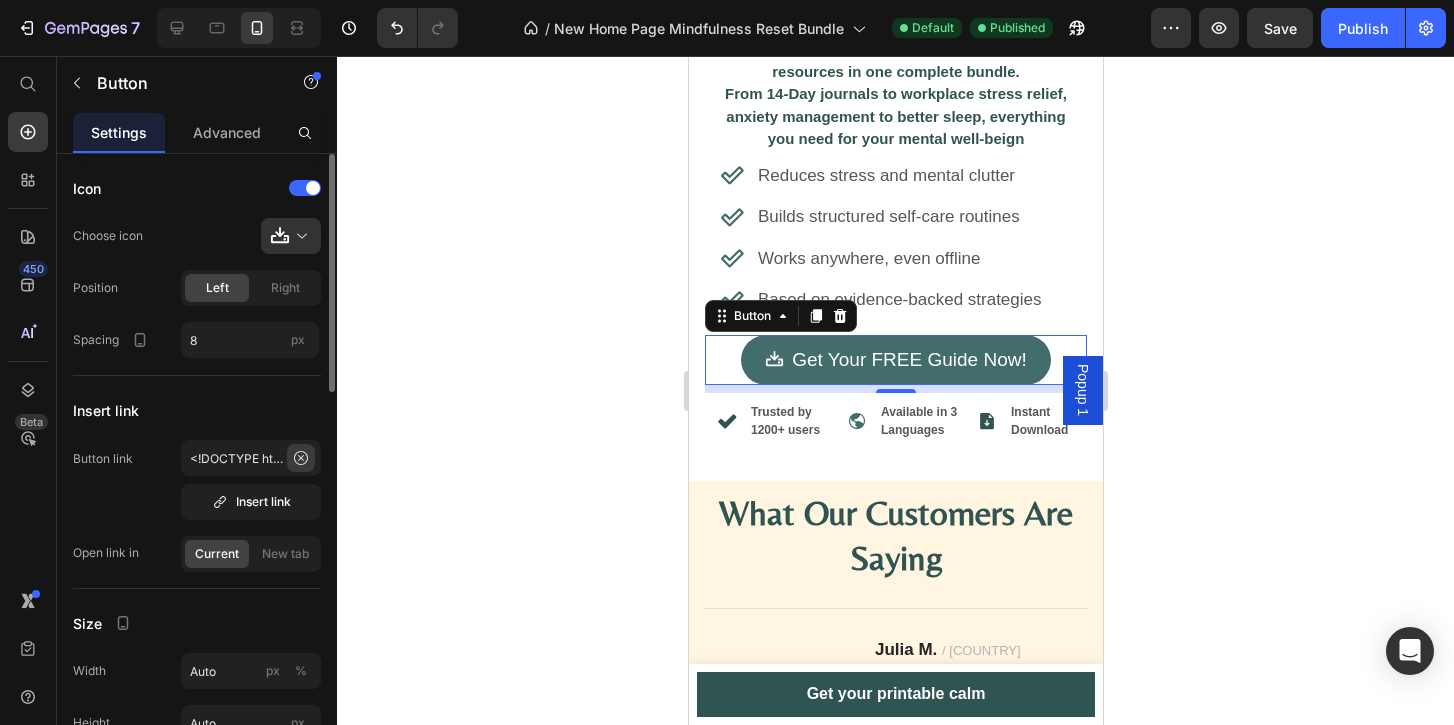 click 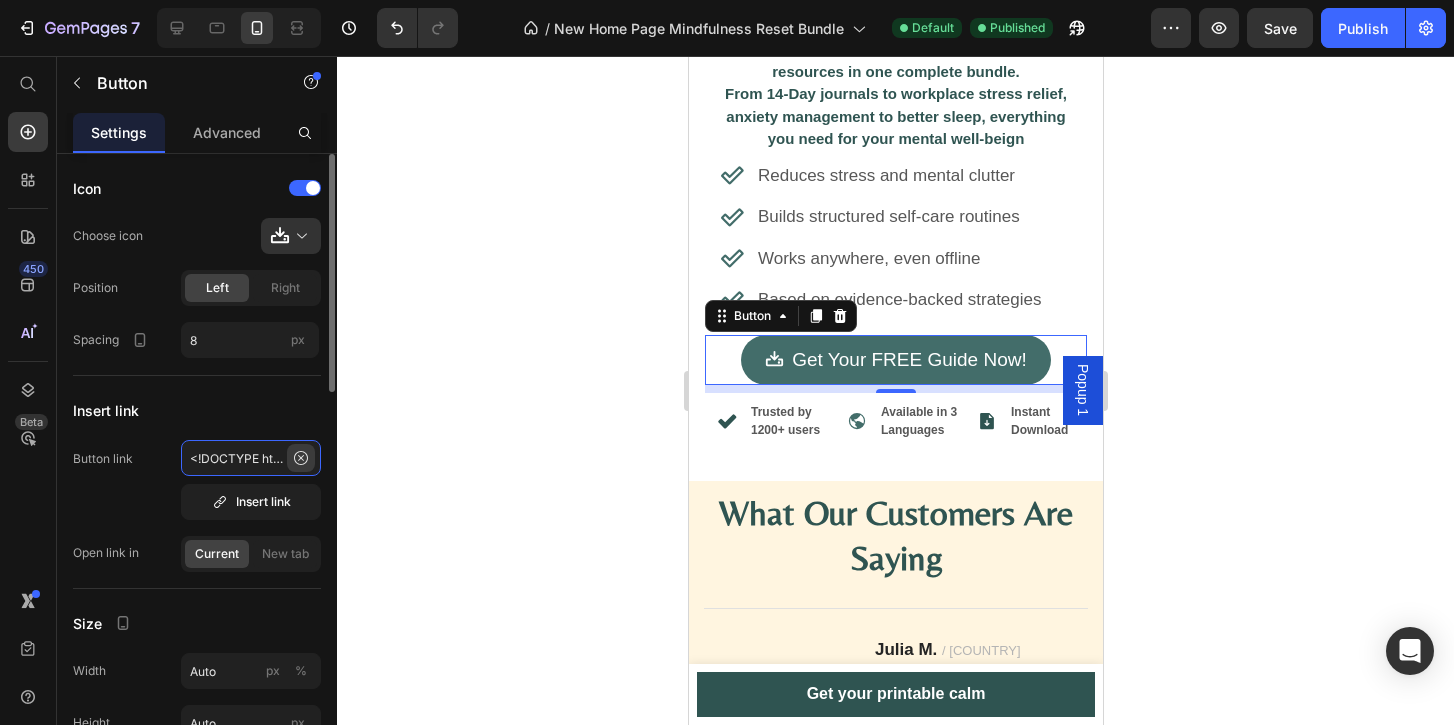 type 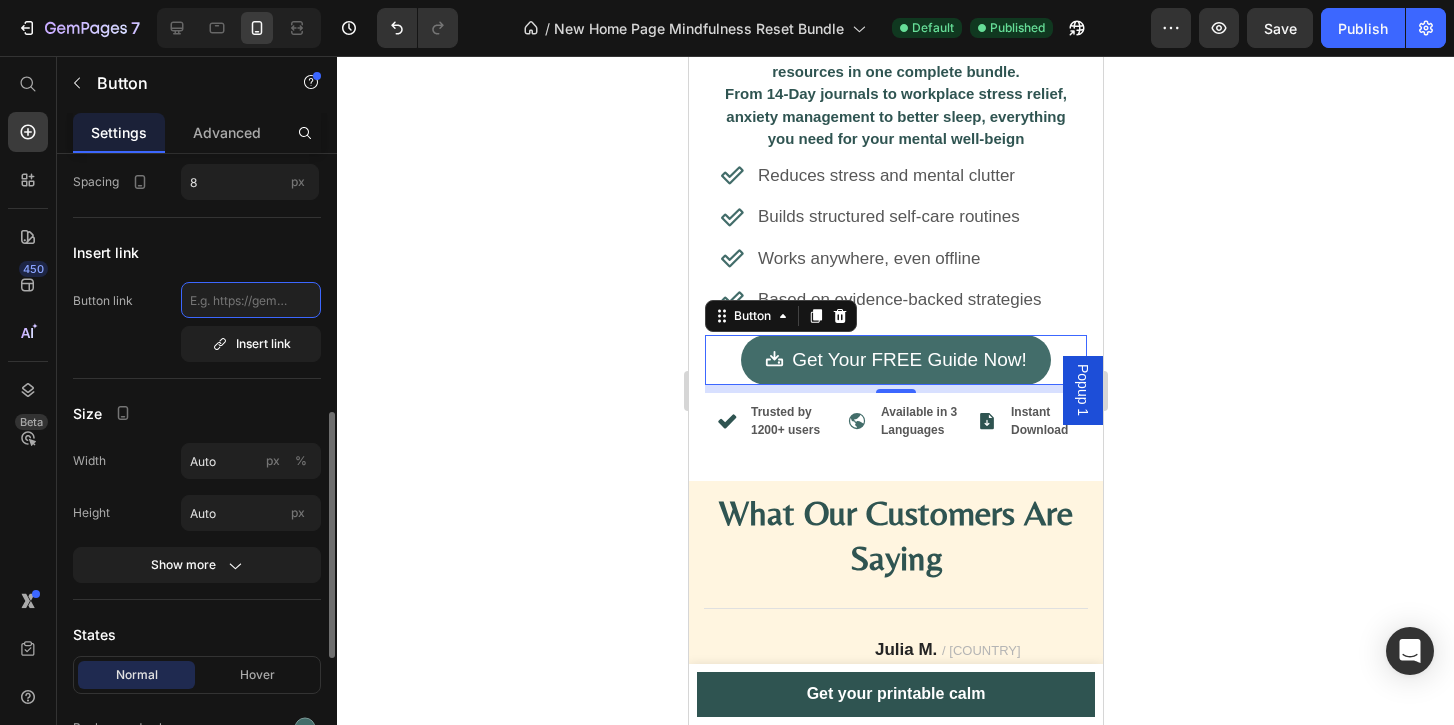 scroll, scrollTop: 299, scrollLeft: 0, axis: vertical 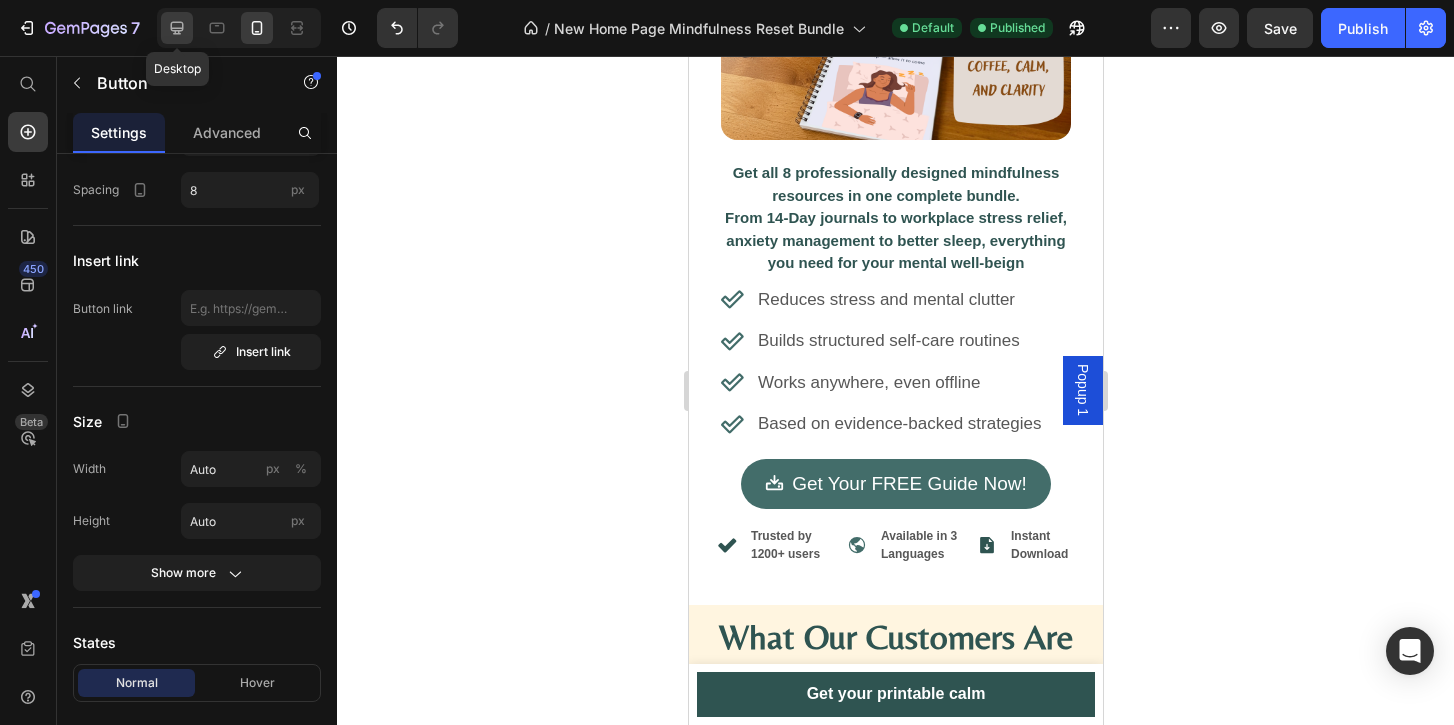 click 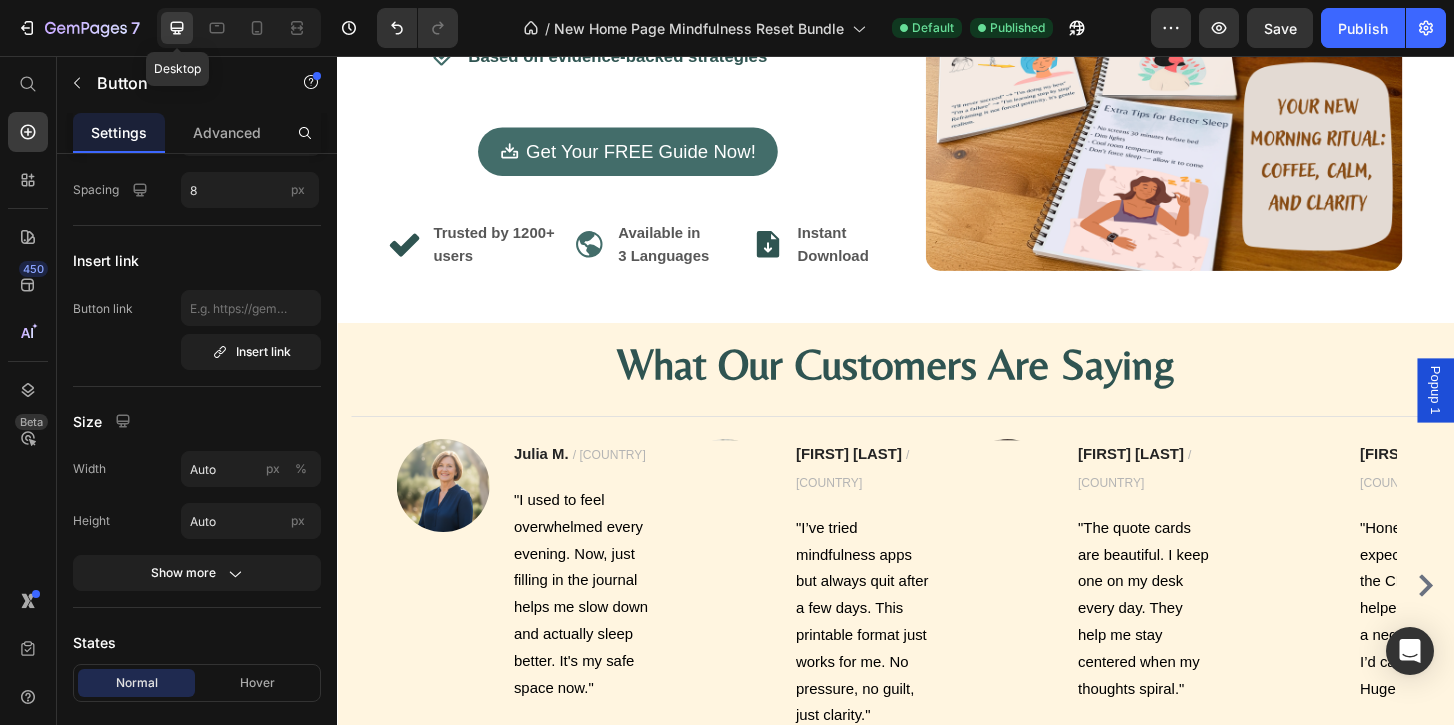 type on "20" 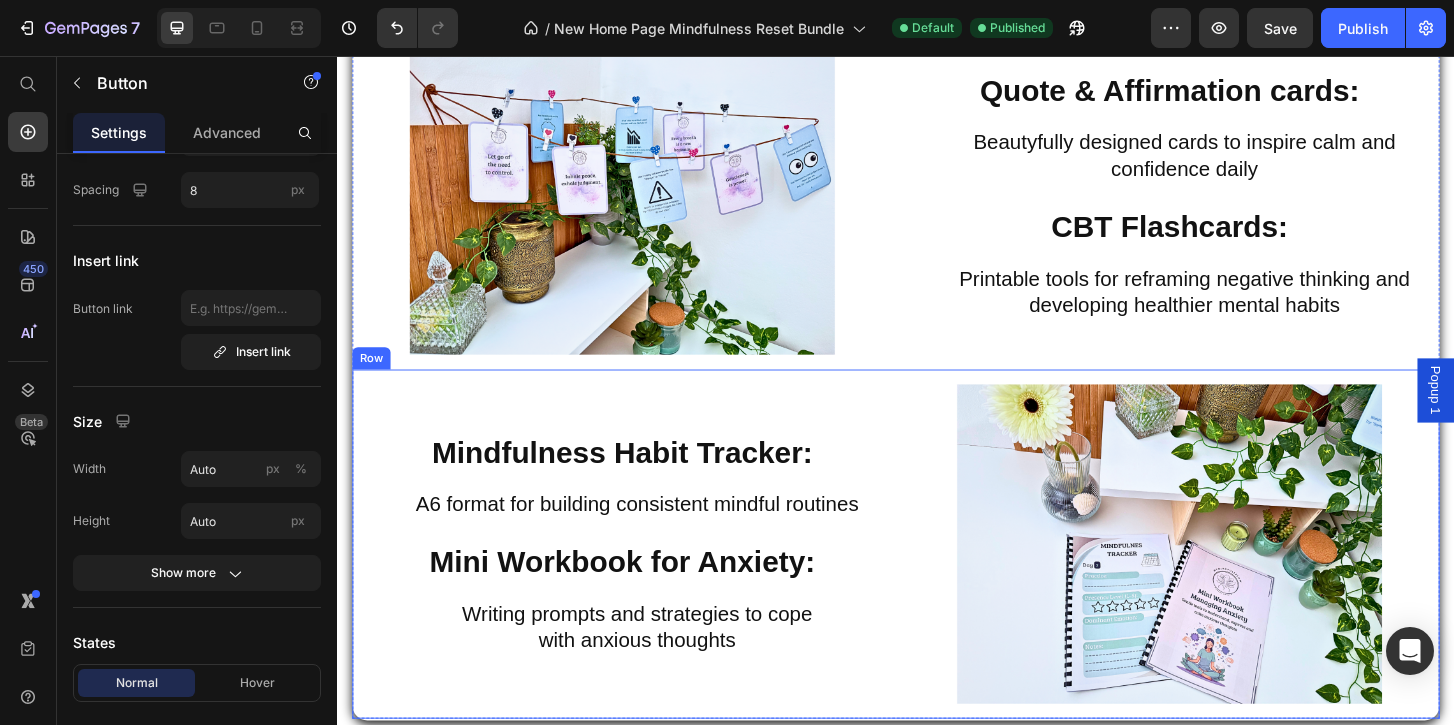 scroll, scrollTop: 0, scrollLeft: 0, axis: both 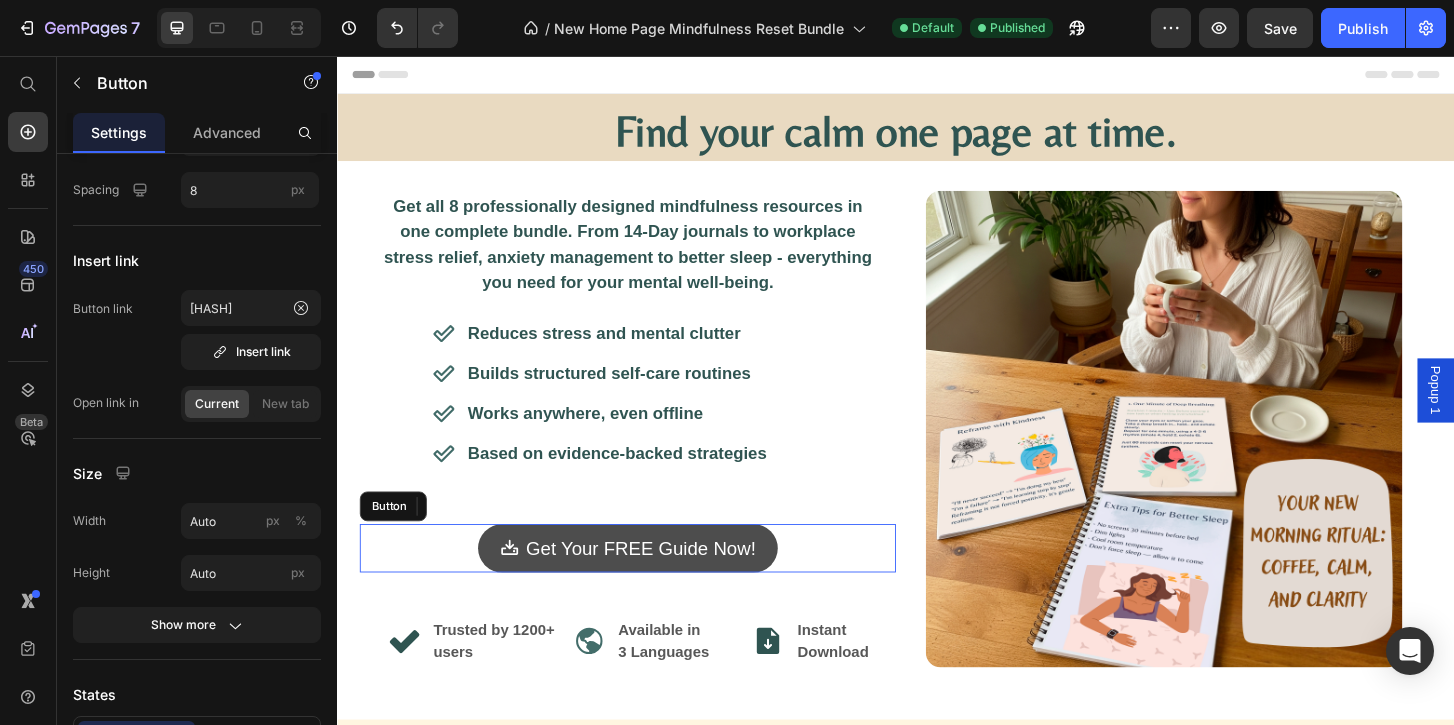 click on "Get Your FREE Guide Now!" at bounding box center (649, 585) 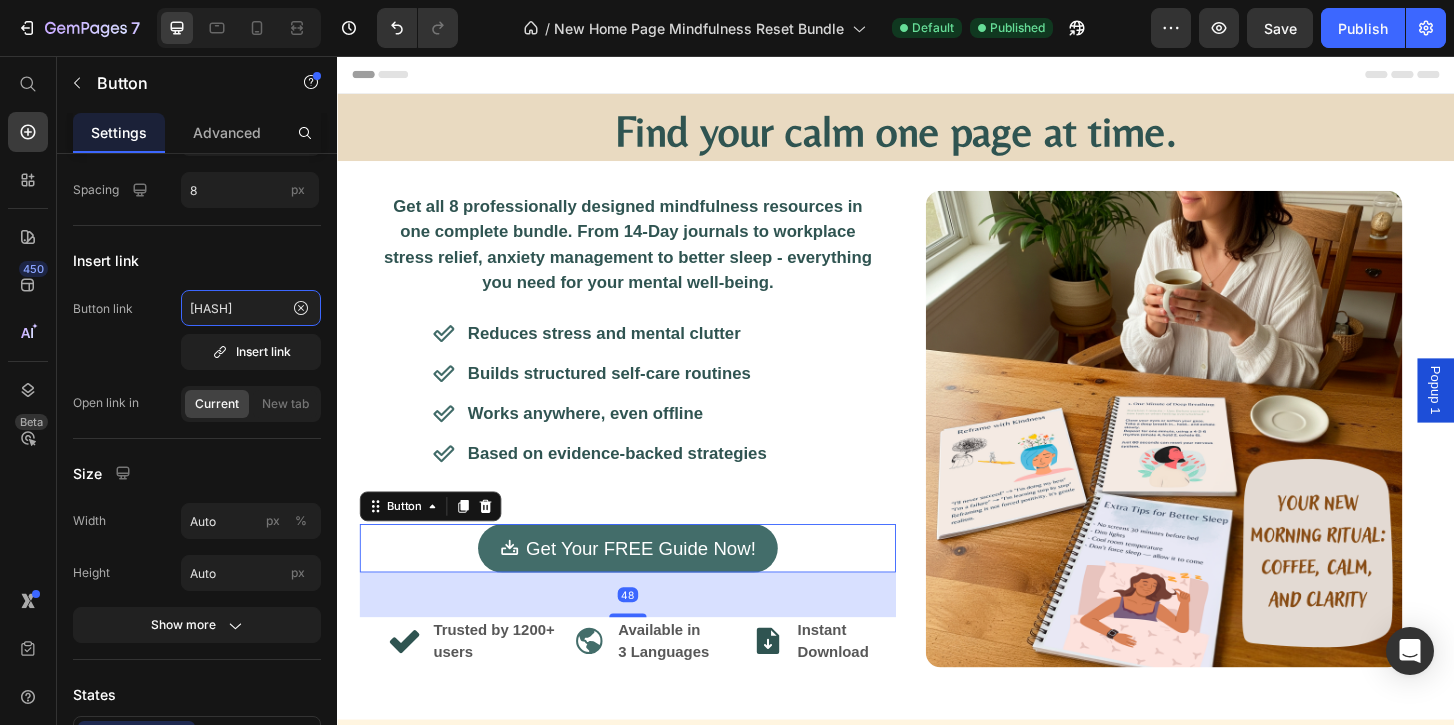 drag, startPoint x: 266, startPoint y: 306, endPoint x: 211, endPoint y: 301, distance: 55.226807 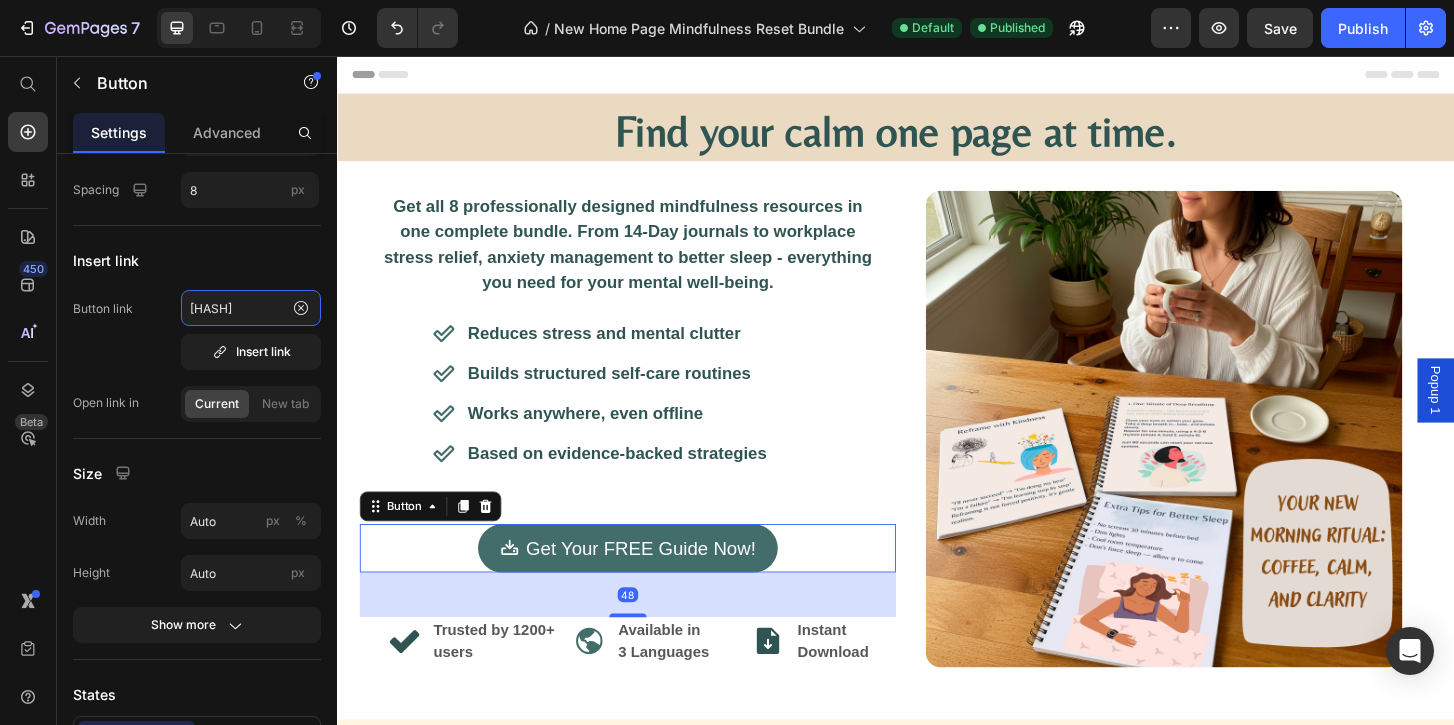 click on "#gieVVtDkbf" 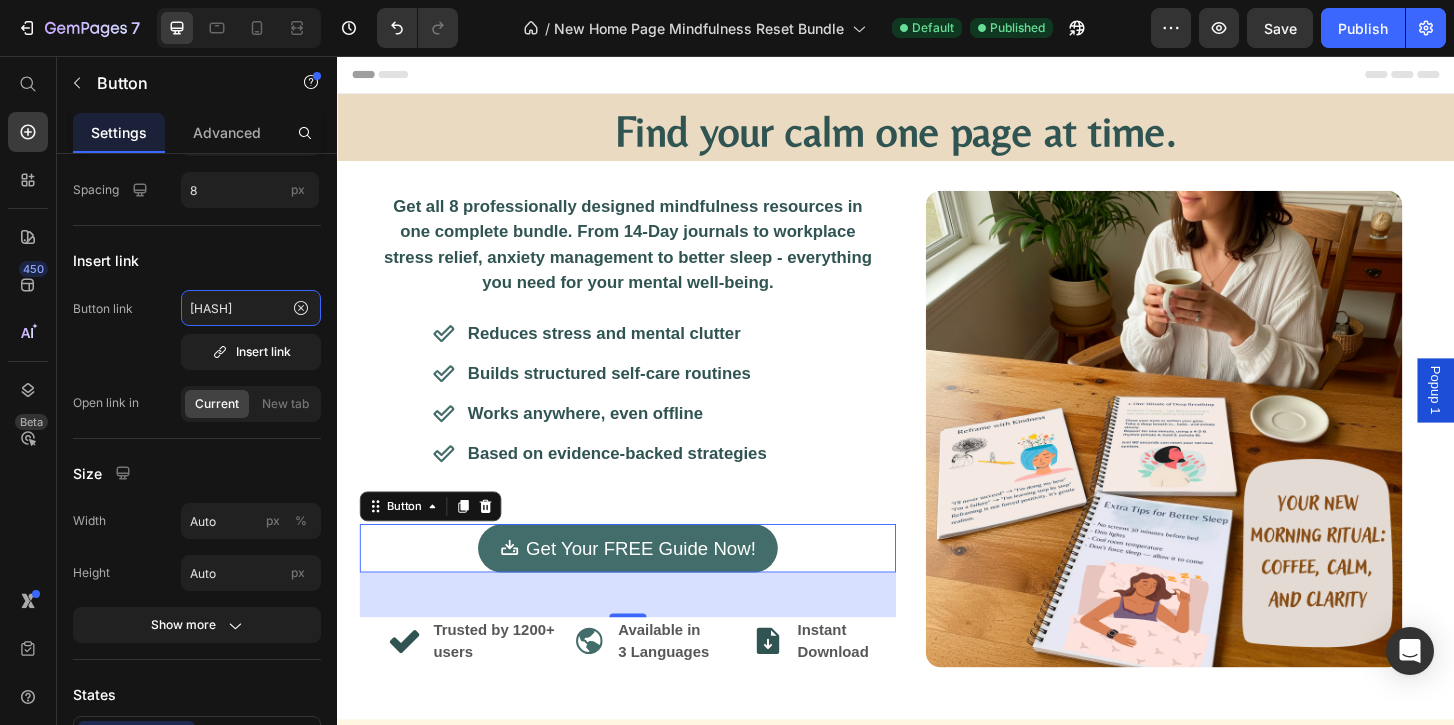 drag, startPoint x: 269, startPoint y: 313, endPoint x: 182, endPoint y: 309, distance: 87.0919 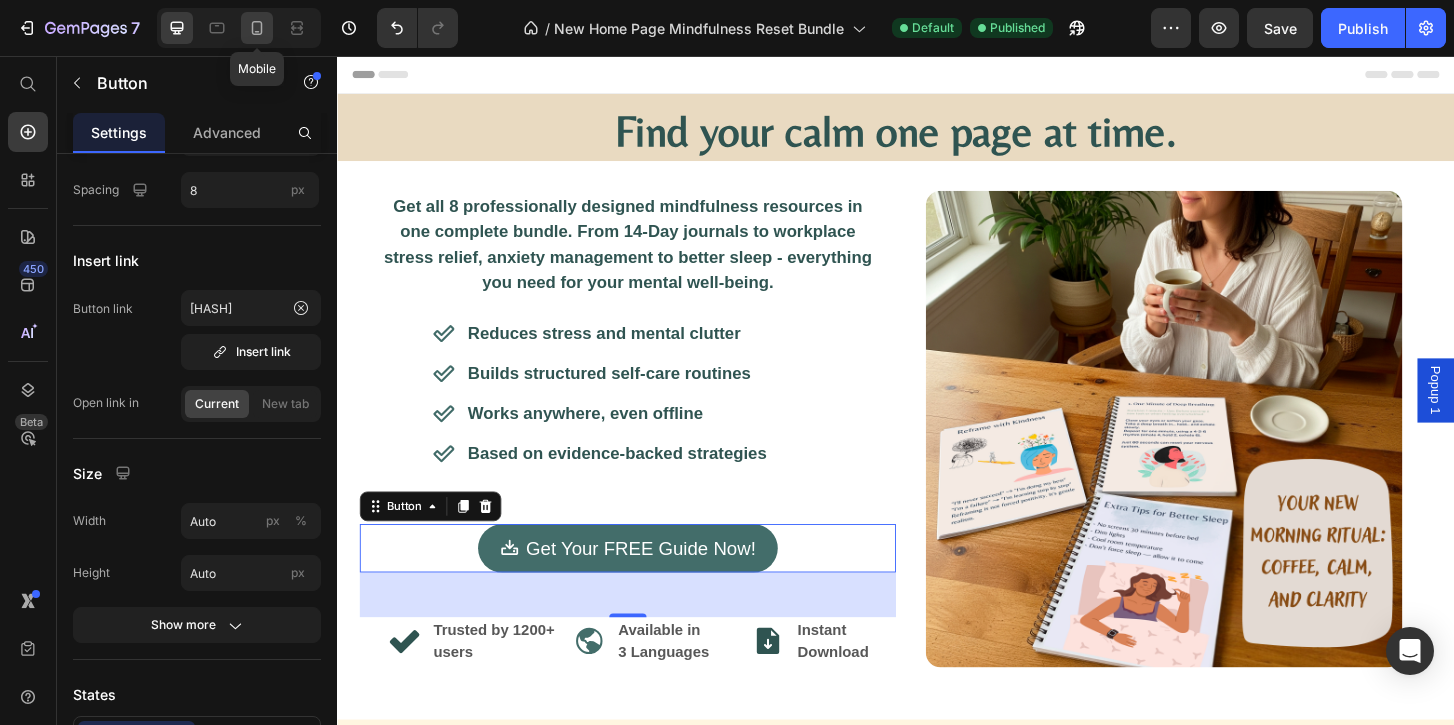 click 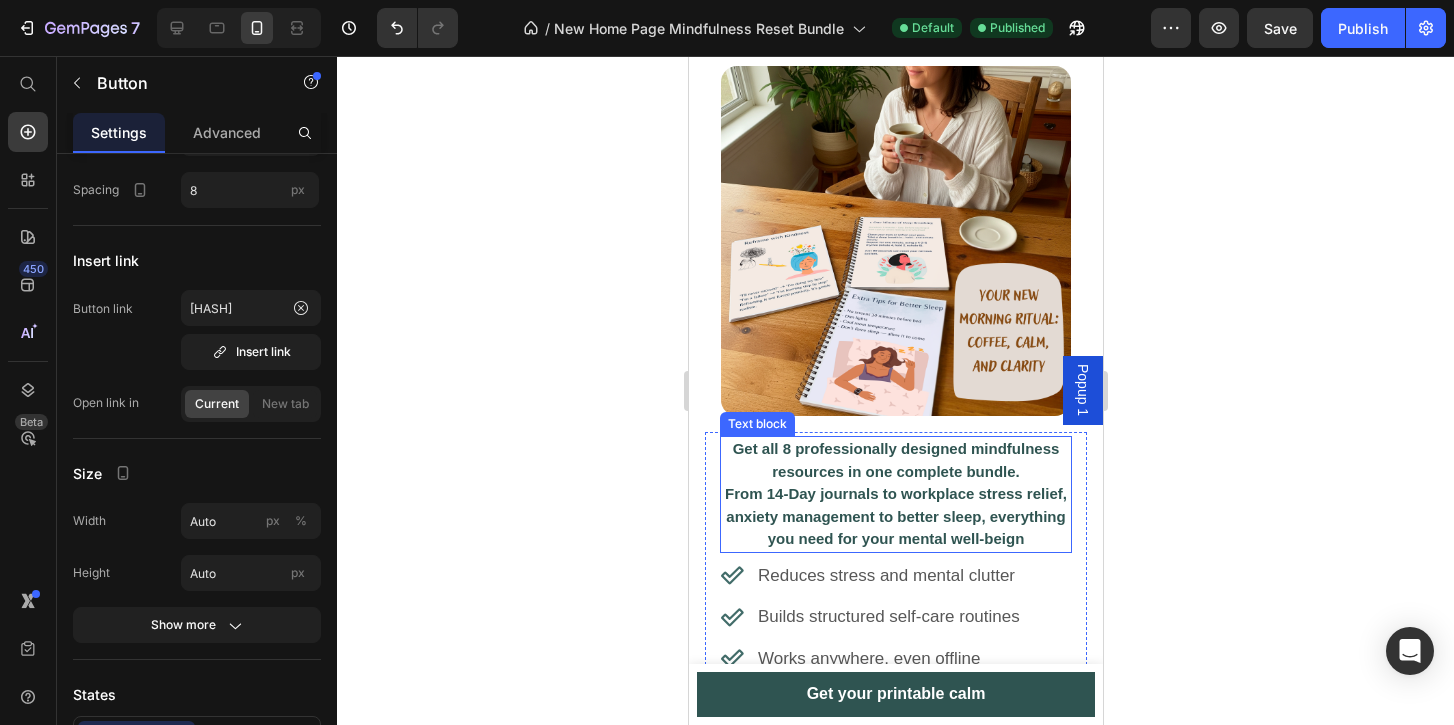 scroll, scrollTop: 278, scrollLeft: 0, axis: vertical 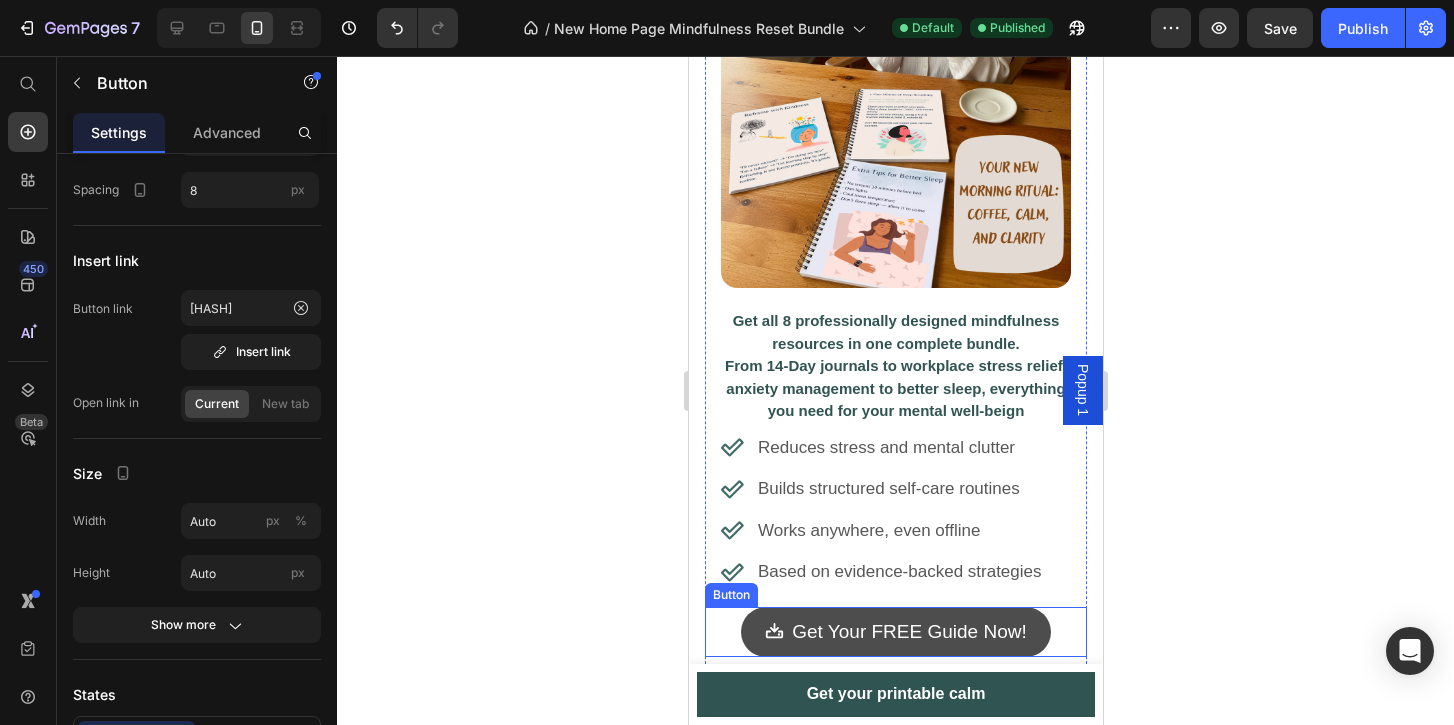 click on "Get Your FREE Guide Now!" at bounding box center (894, 632) 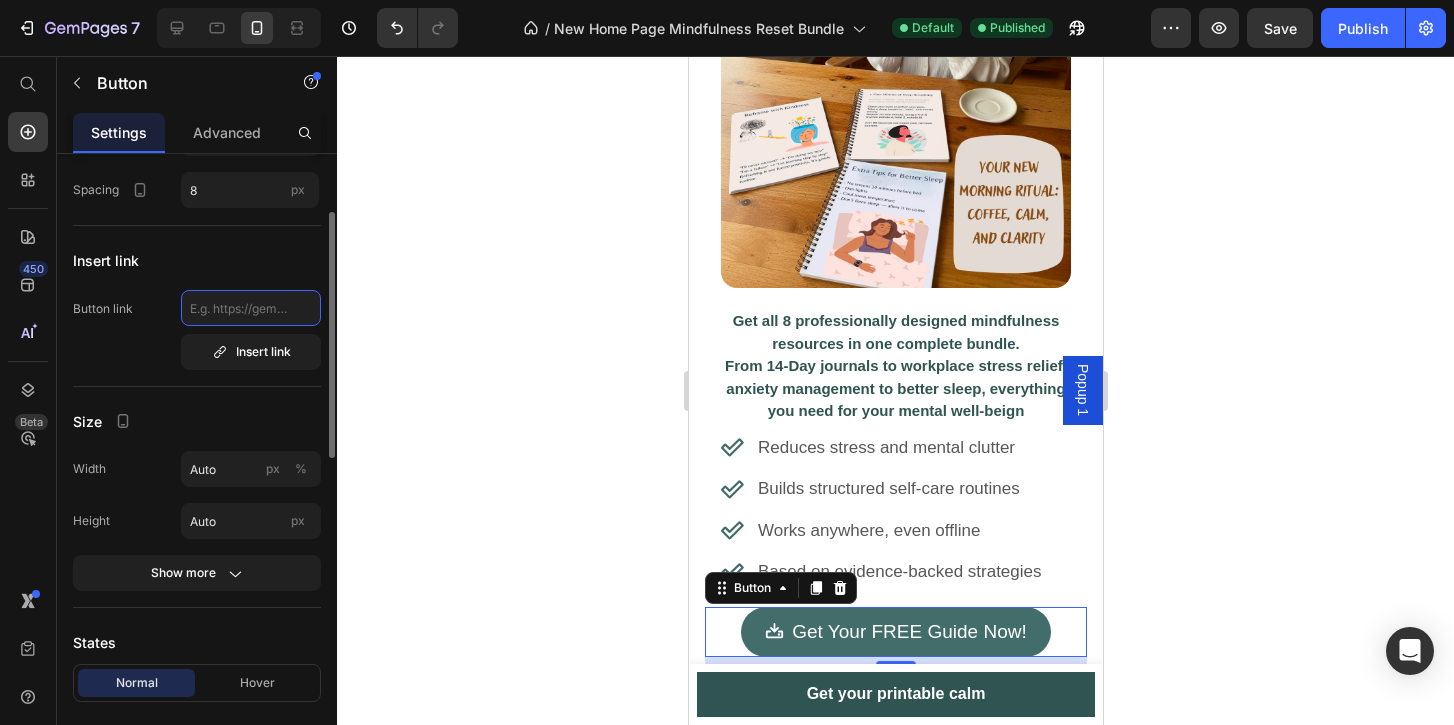 click 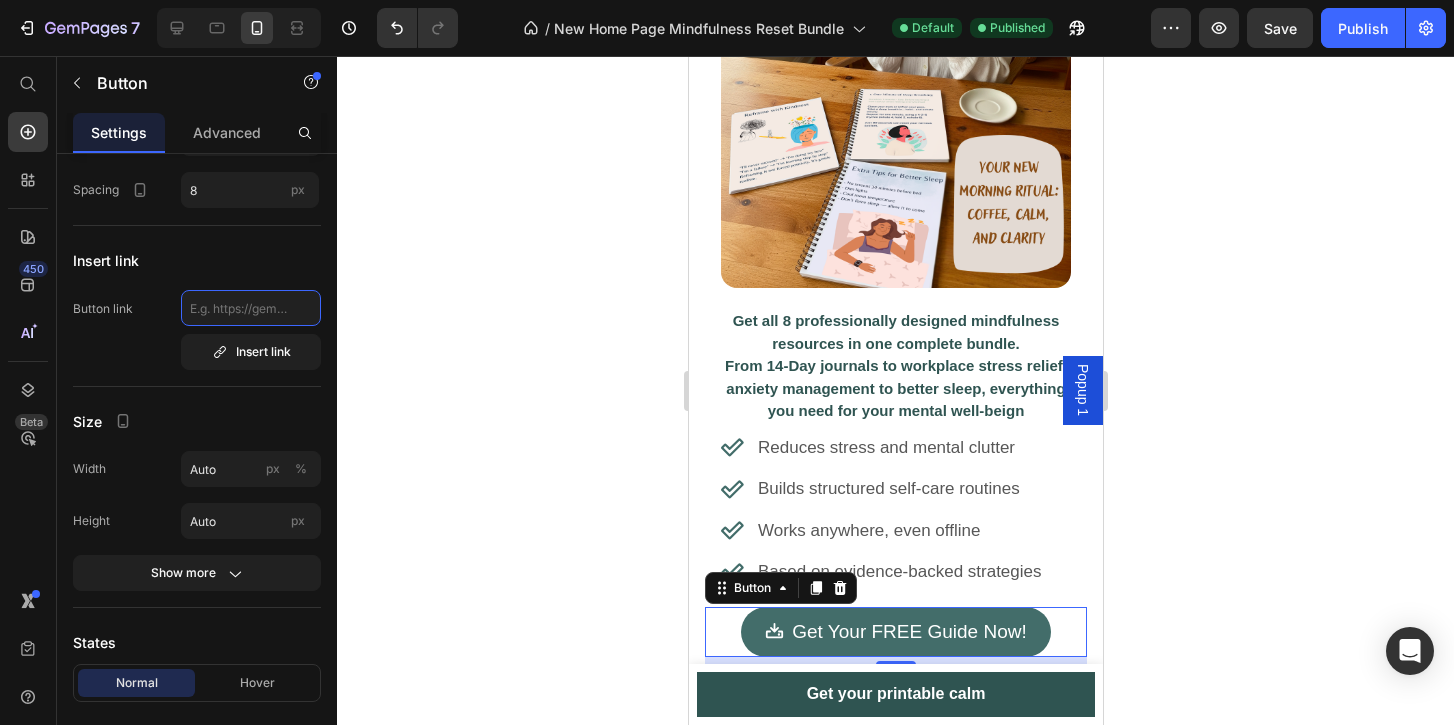 paste on "#gieVVtDkbf" 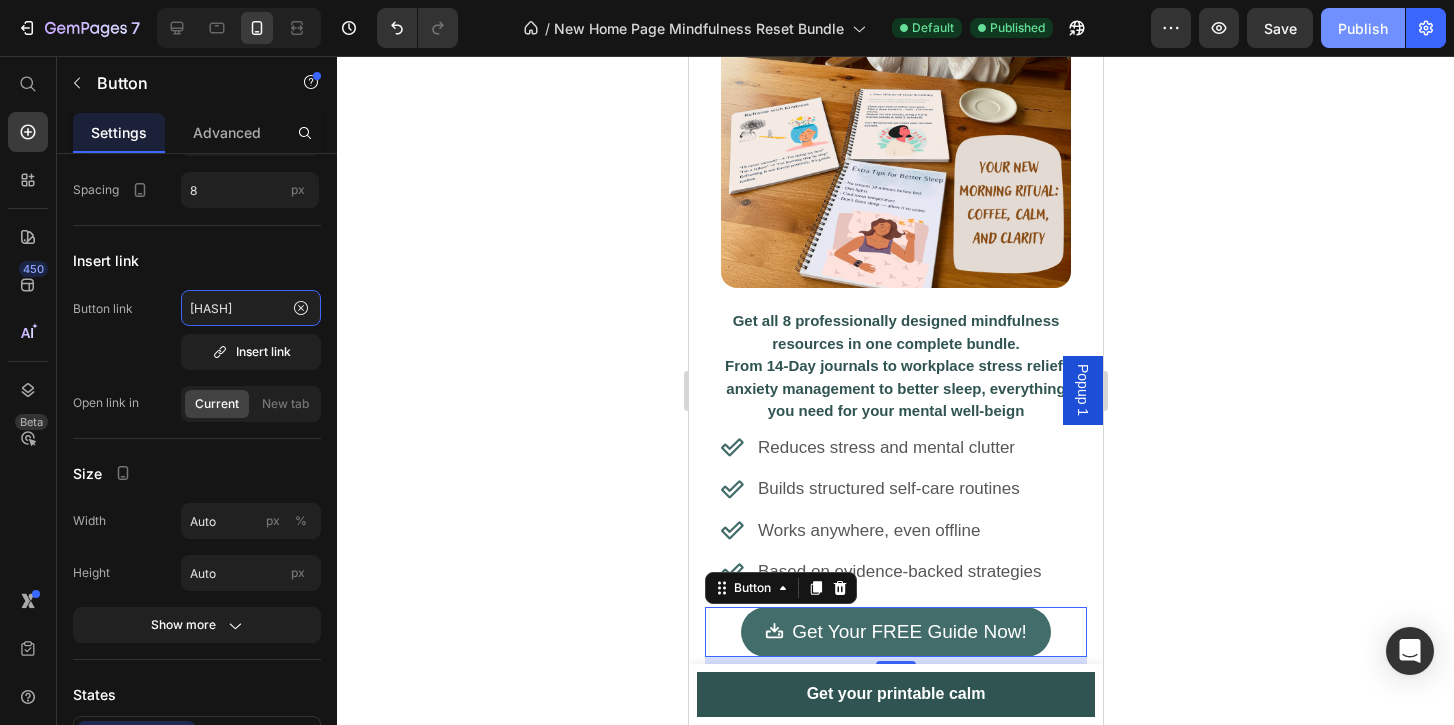 type on "#gieVVtDkbf" 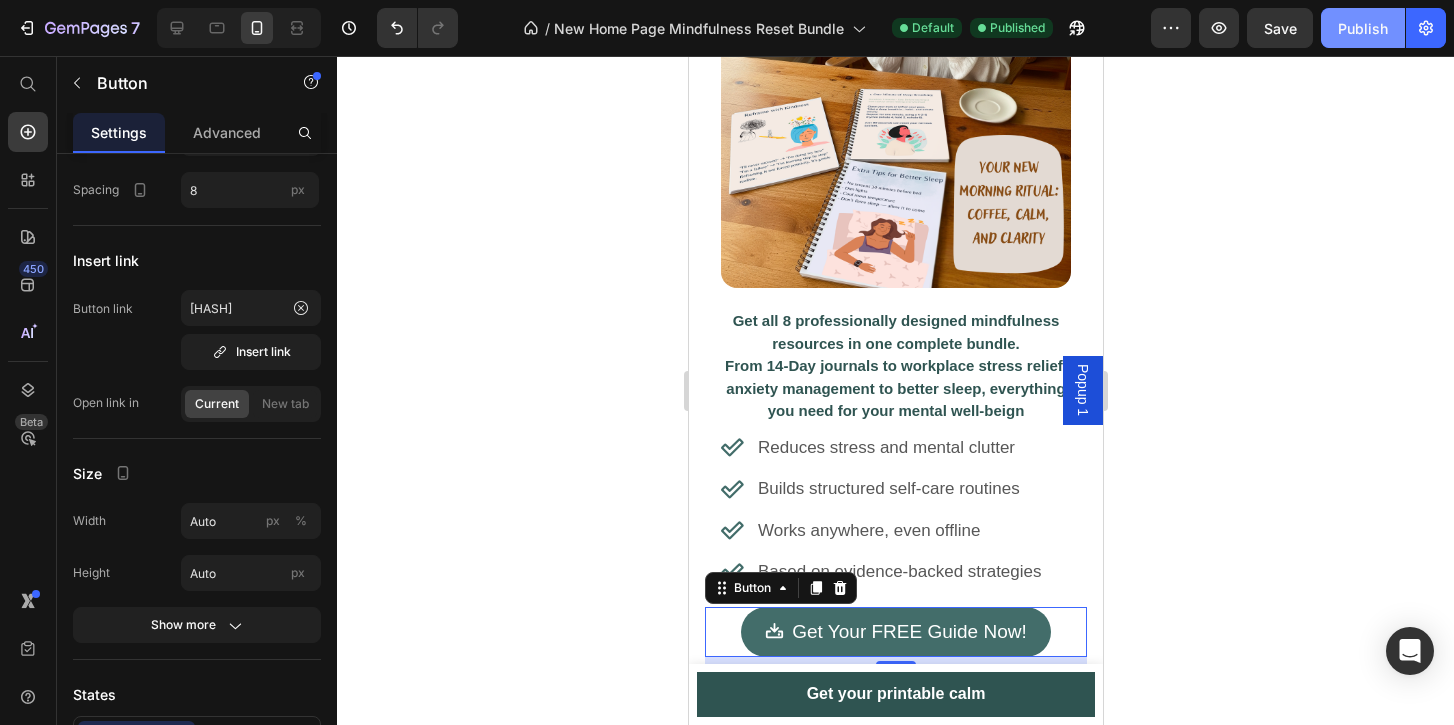 click on "Publish" at bounding box center [1363, 28] 